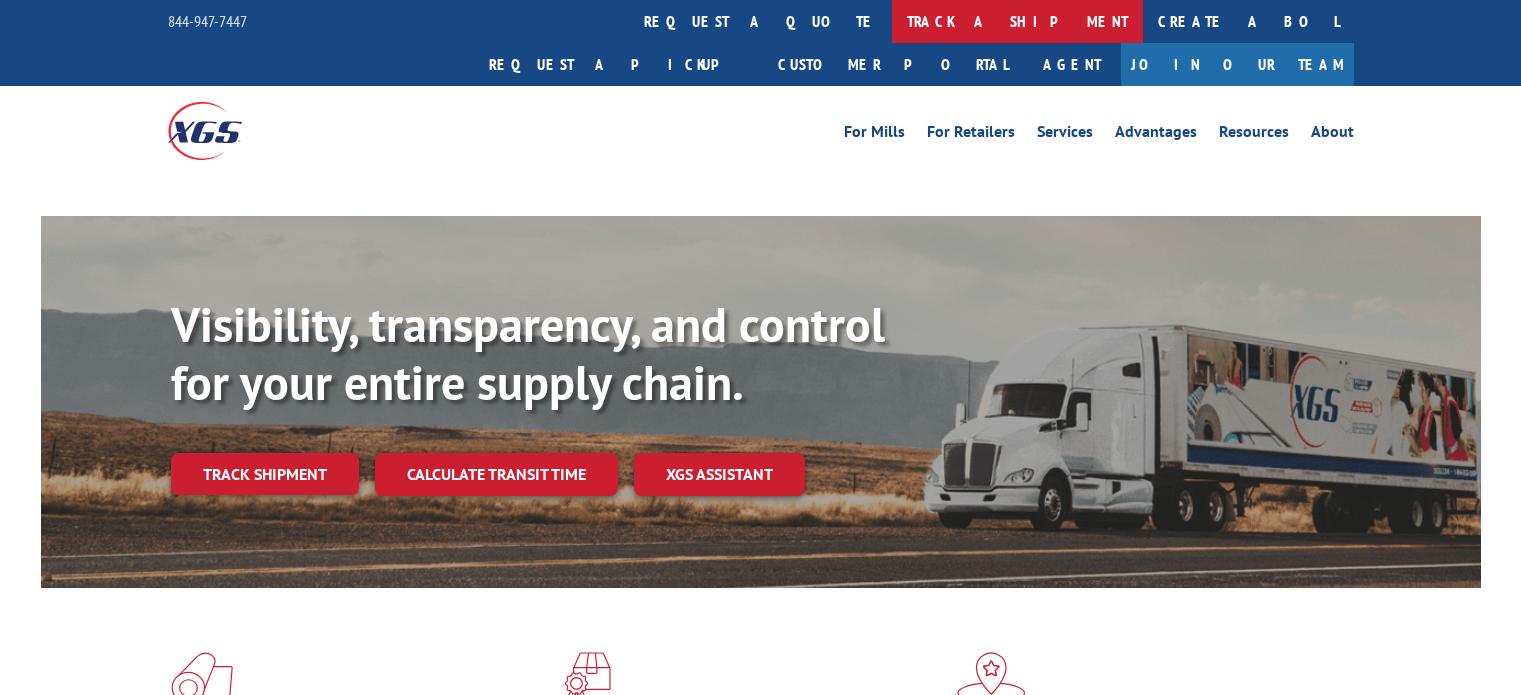 scroll, scrollTop: 0, scrollLeft: 0, axis: both 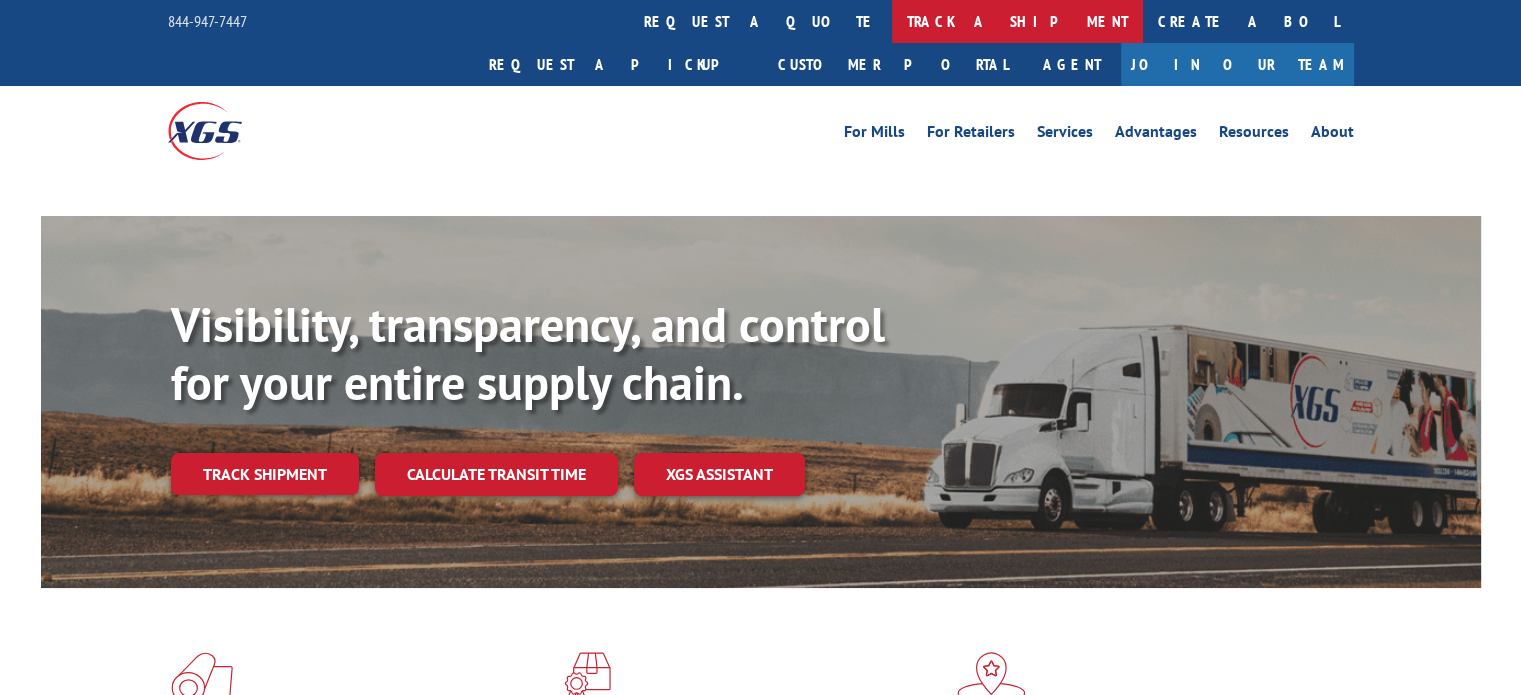 click on "track a shipment" at bounding box center (1017, 21) 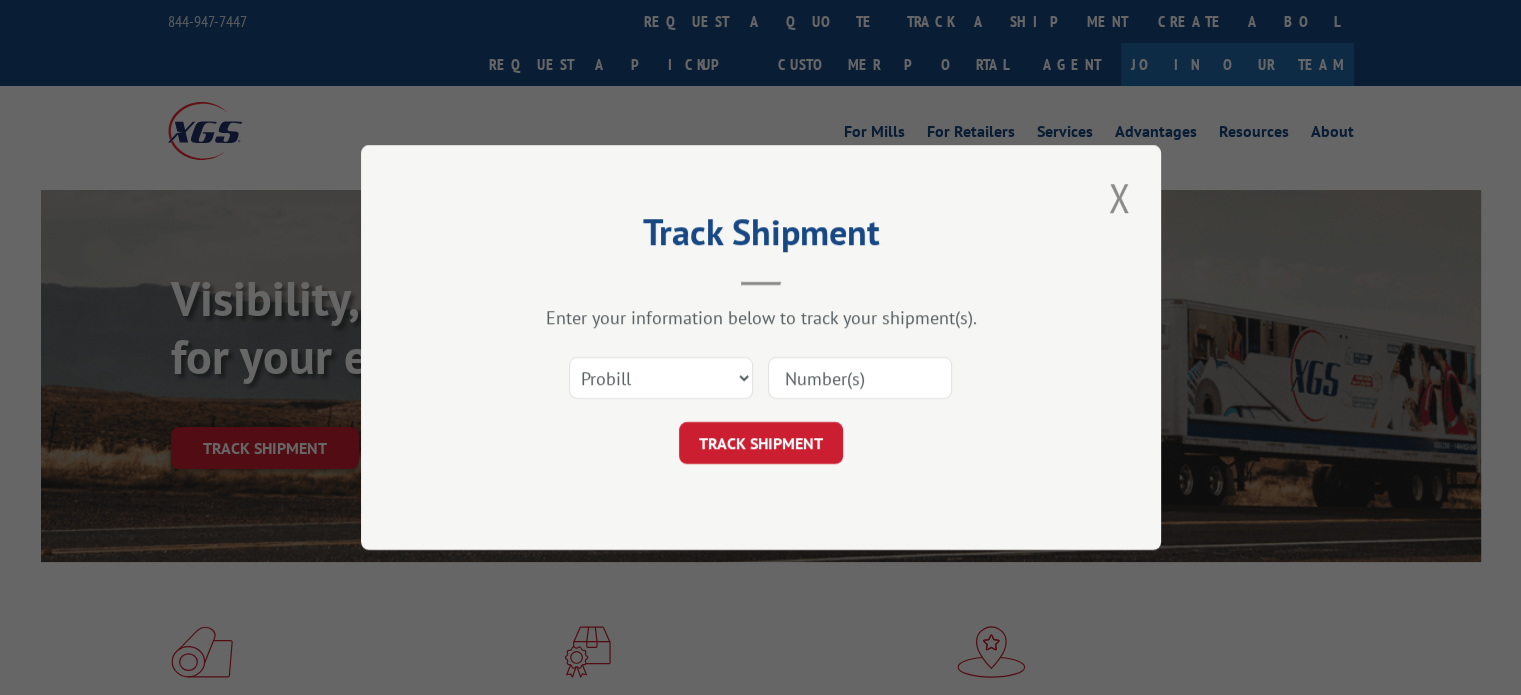 click at bounding box center (860, 378) 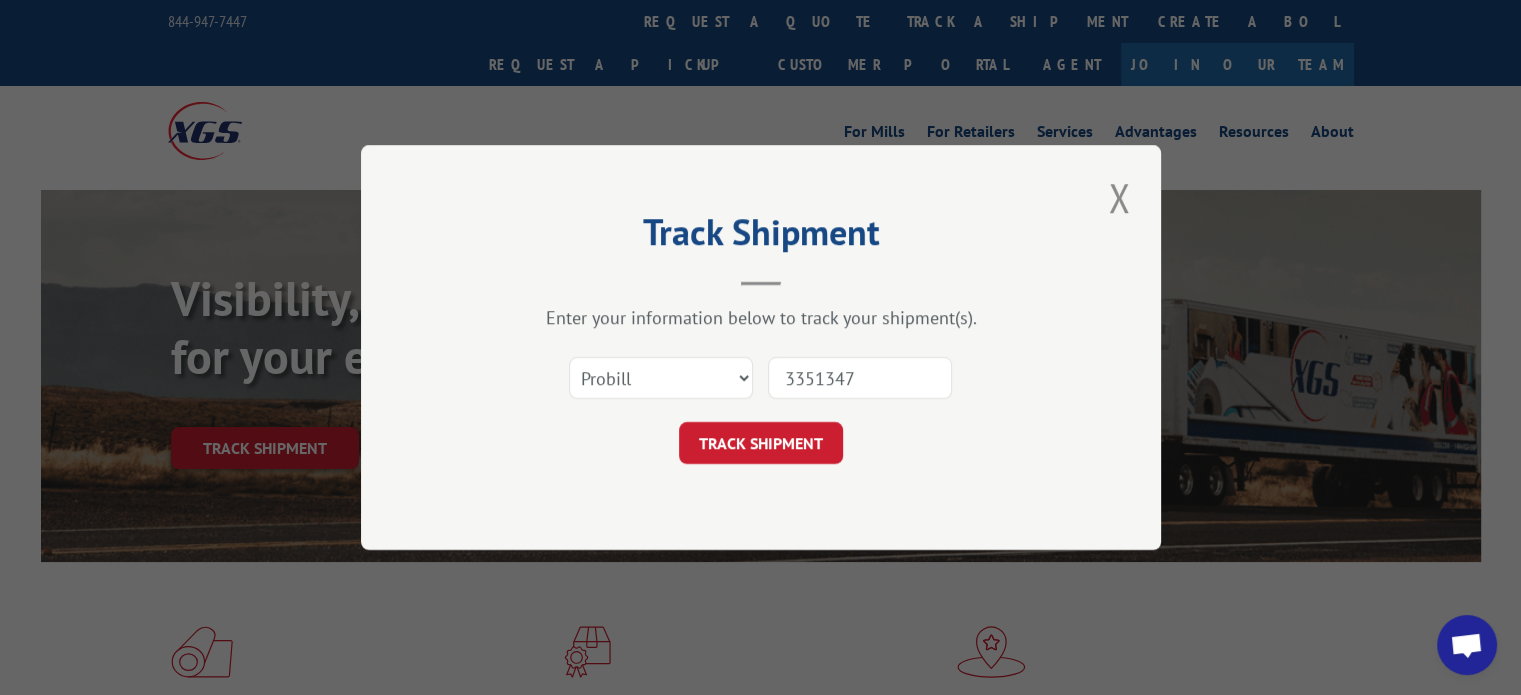 type on "3351347" 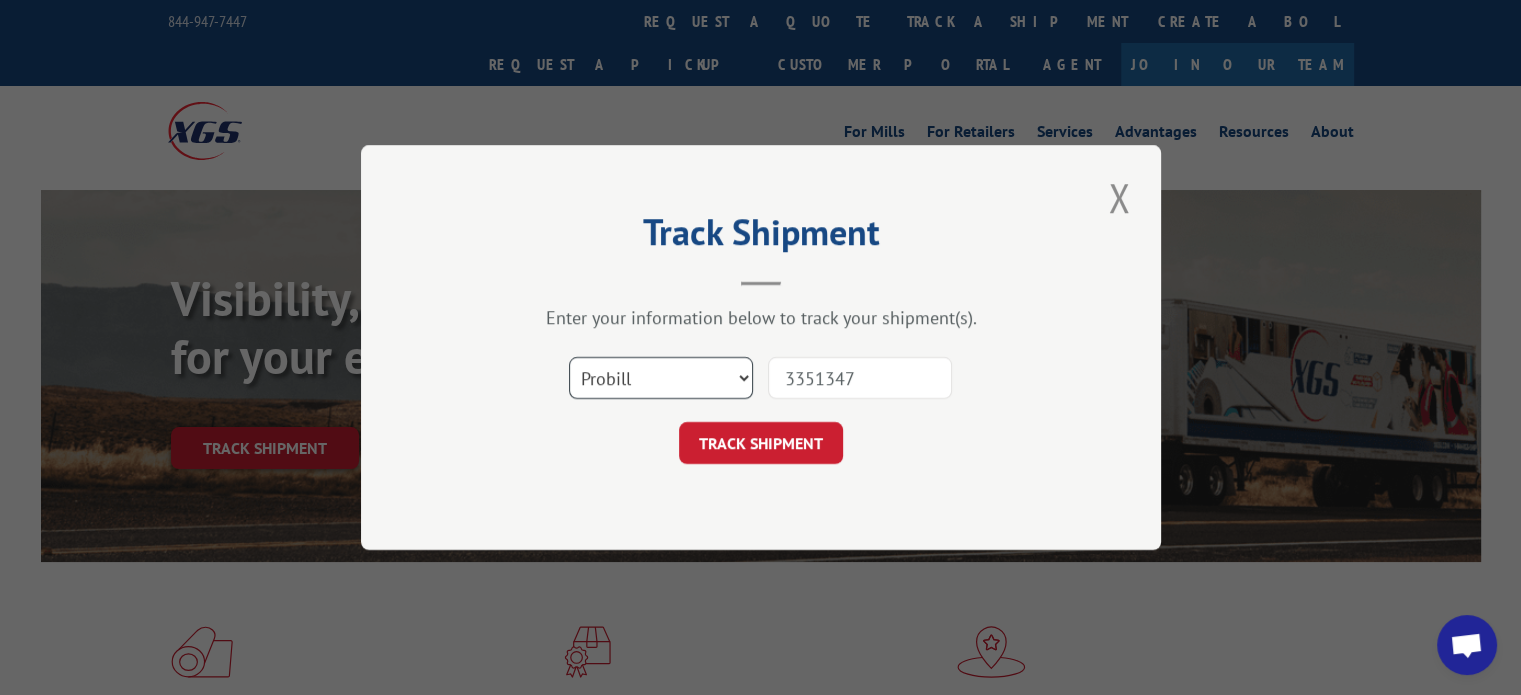 click on "Select category... Probill BOL PO" at bounding box center [661, 378] 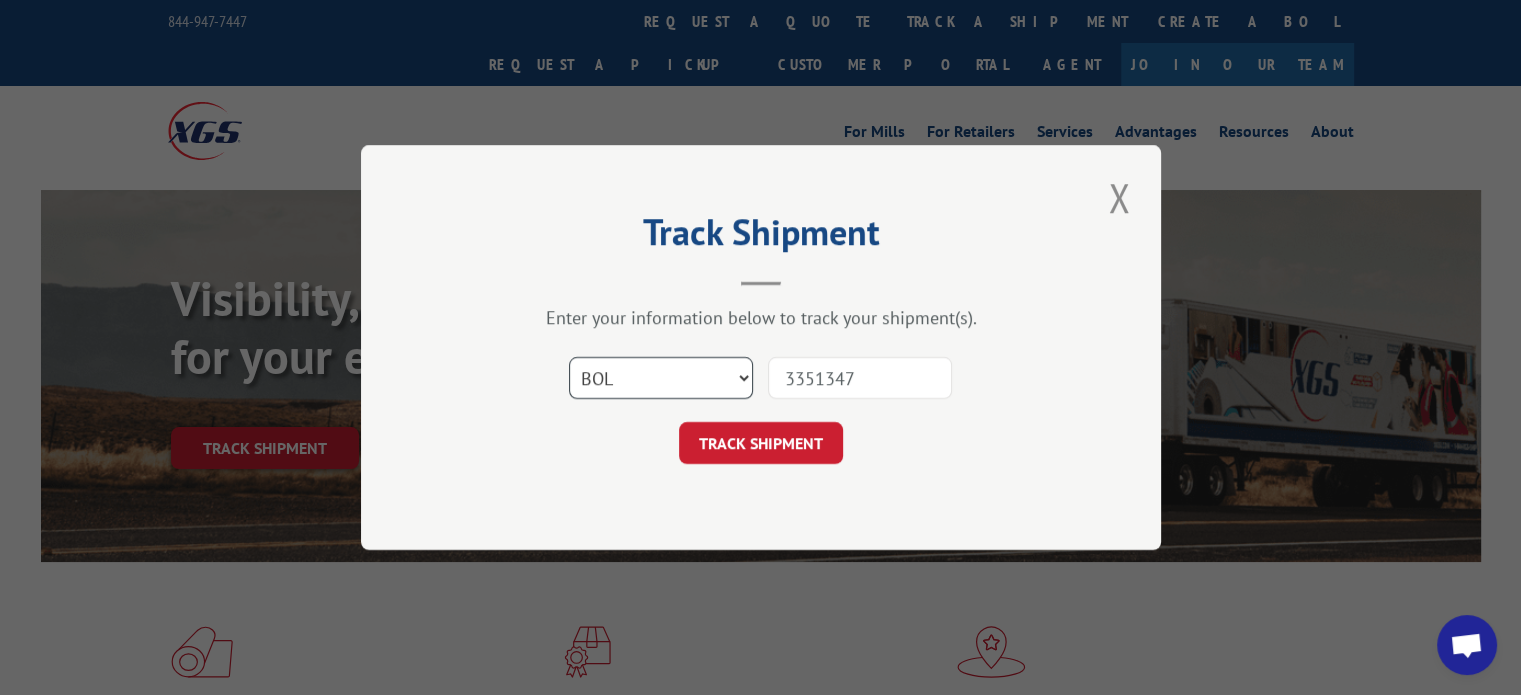 click on "Select category... Probill BOL PO" at bounding box center (661, 378) 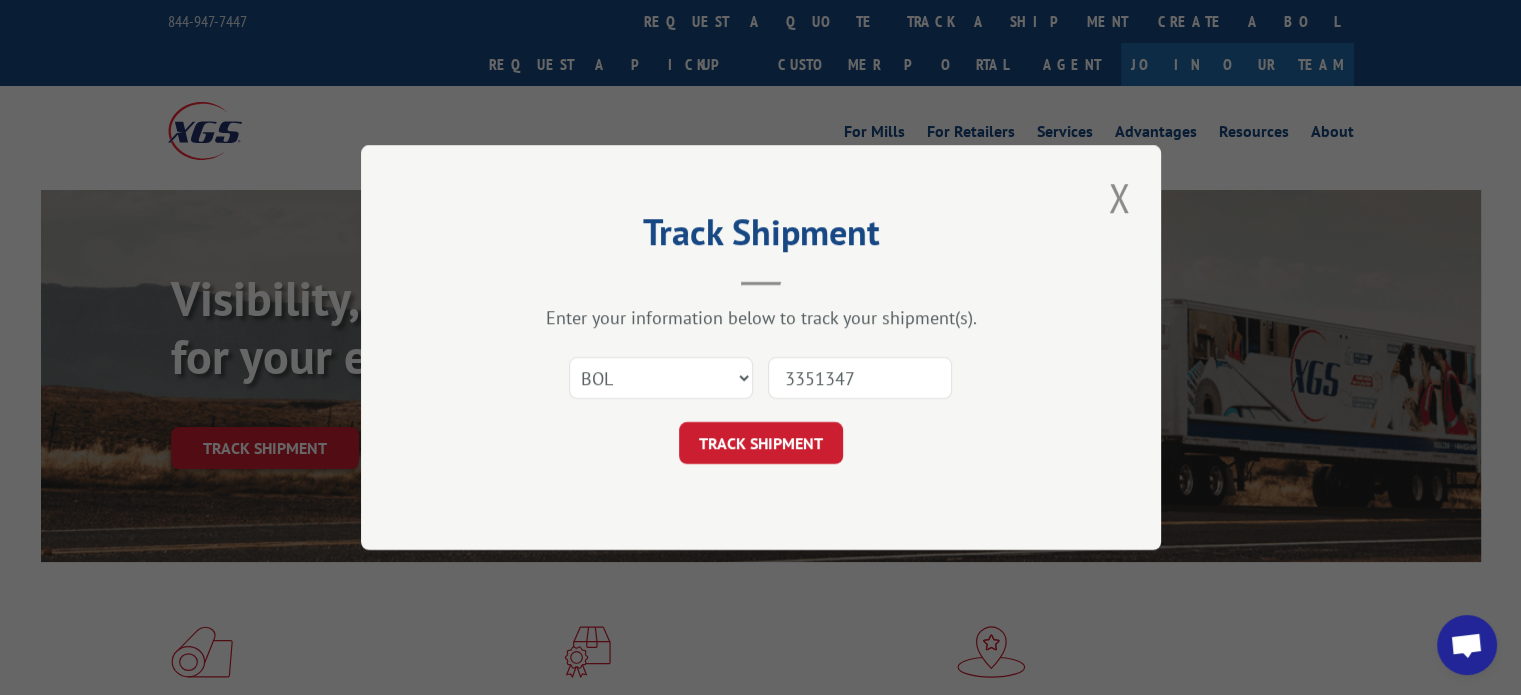 click on "3351347" at bounding box center (860, 378) 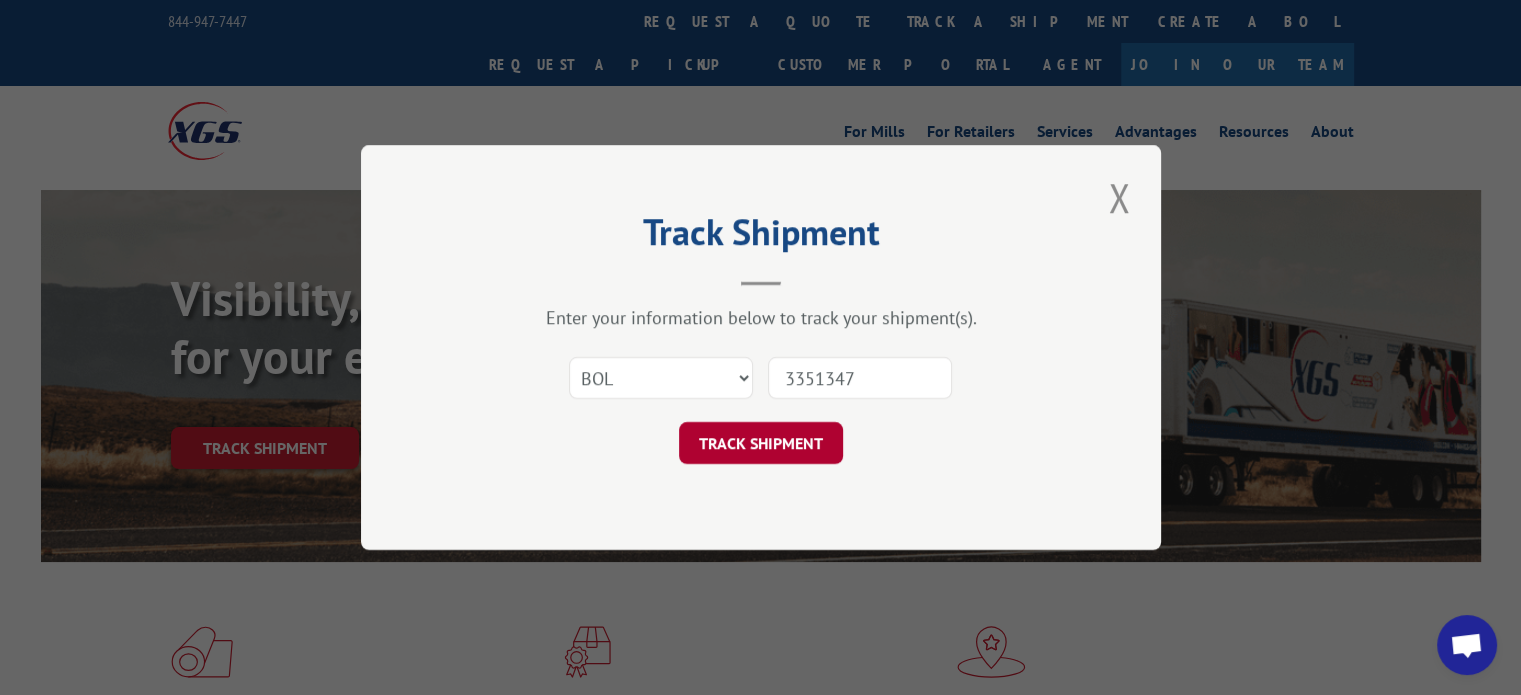 type on "3351347" 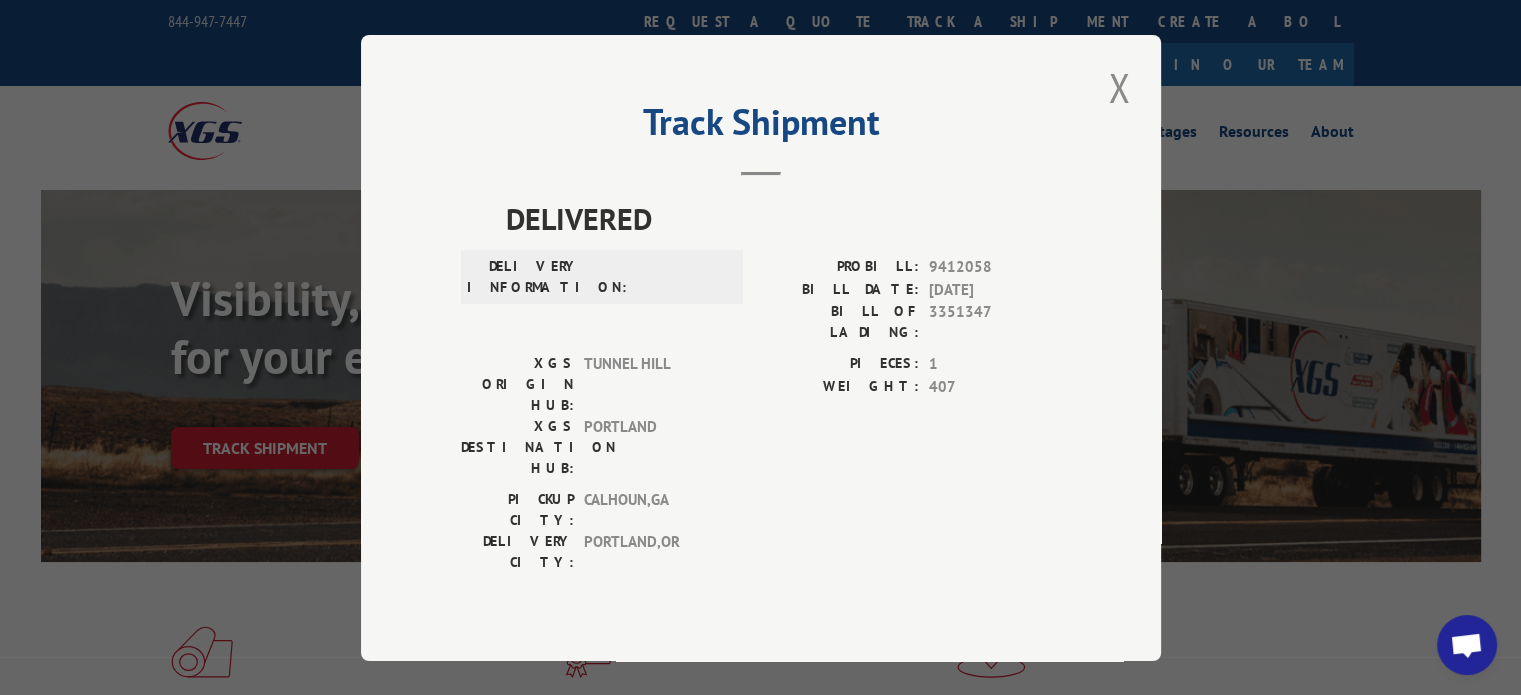 scroll, scrollTop: 2, scrollLeft: 0, axis: vertical 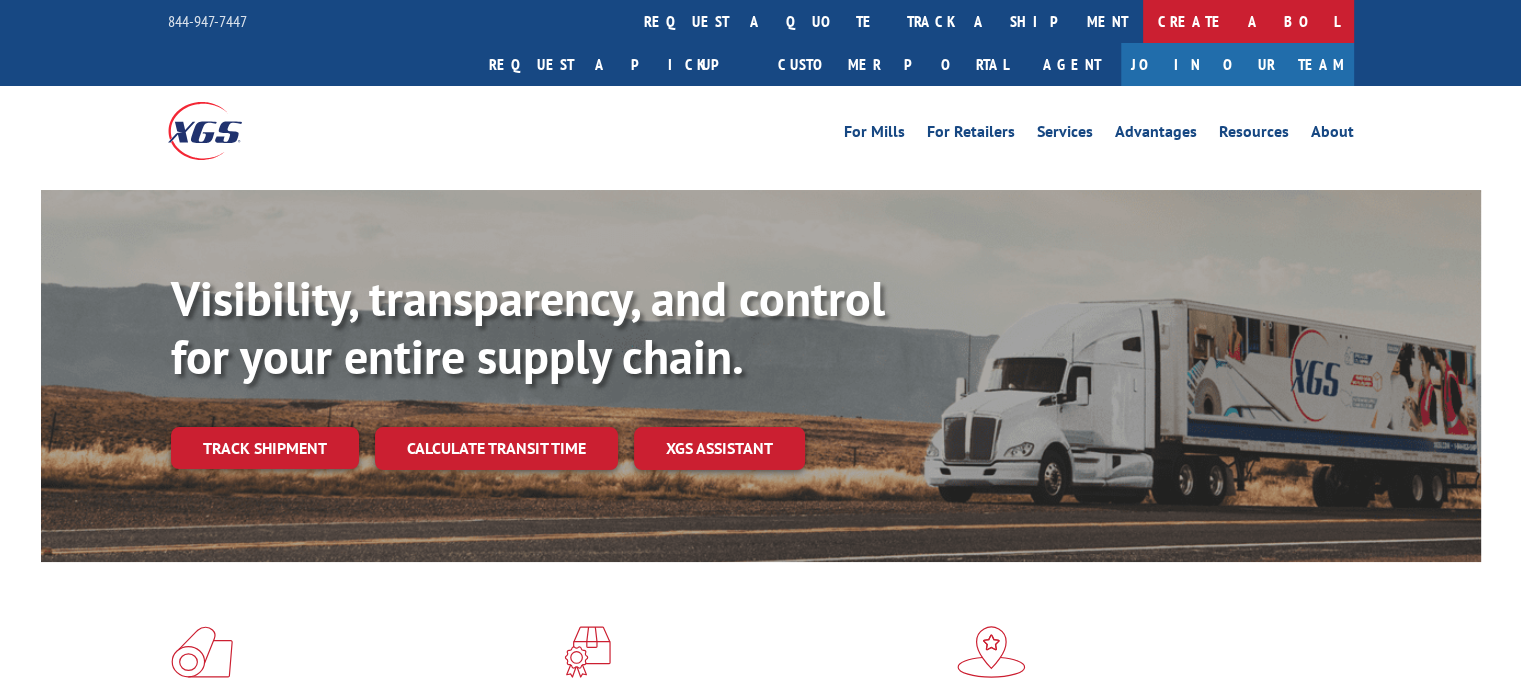 click on "Create a BOL" at bounding box center (1248, 21) 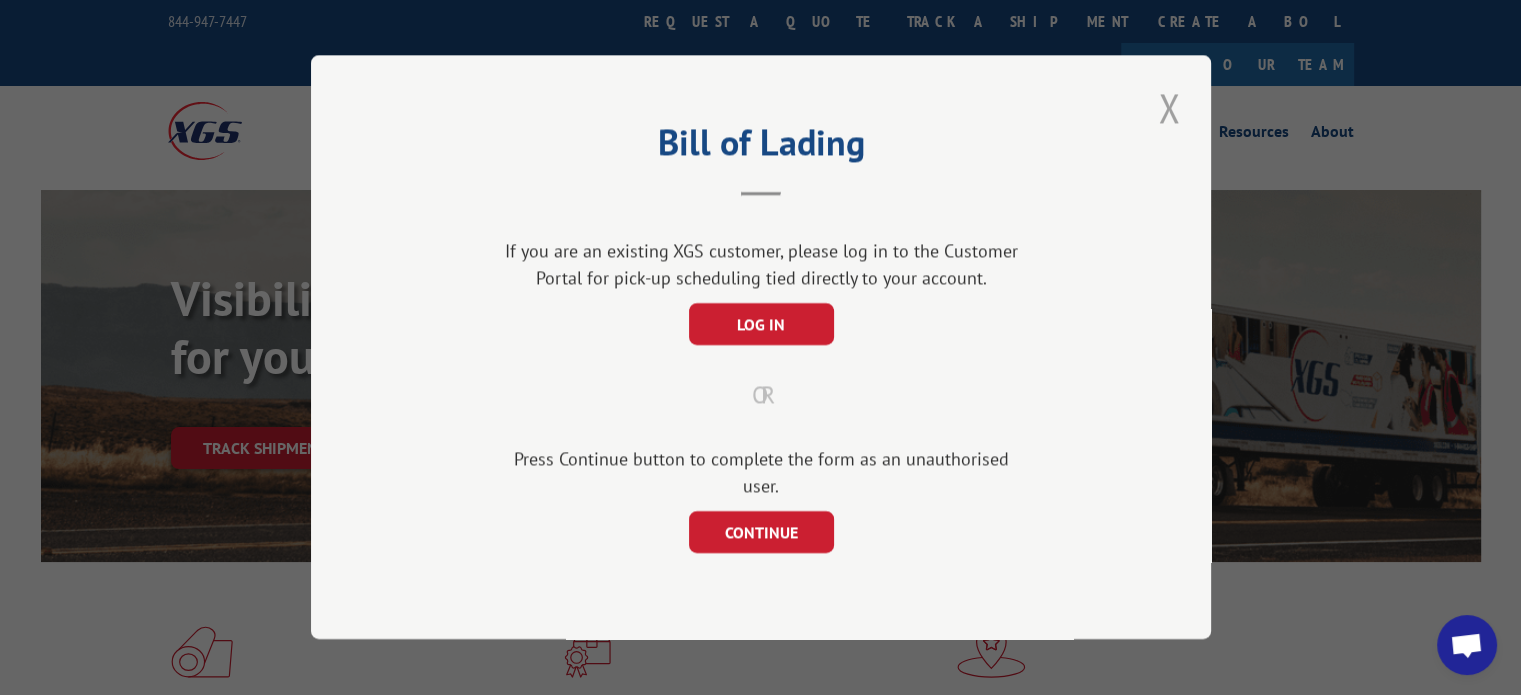 click at bounding box center [1169, 107] 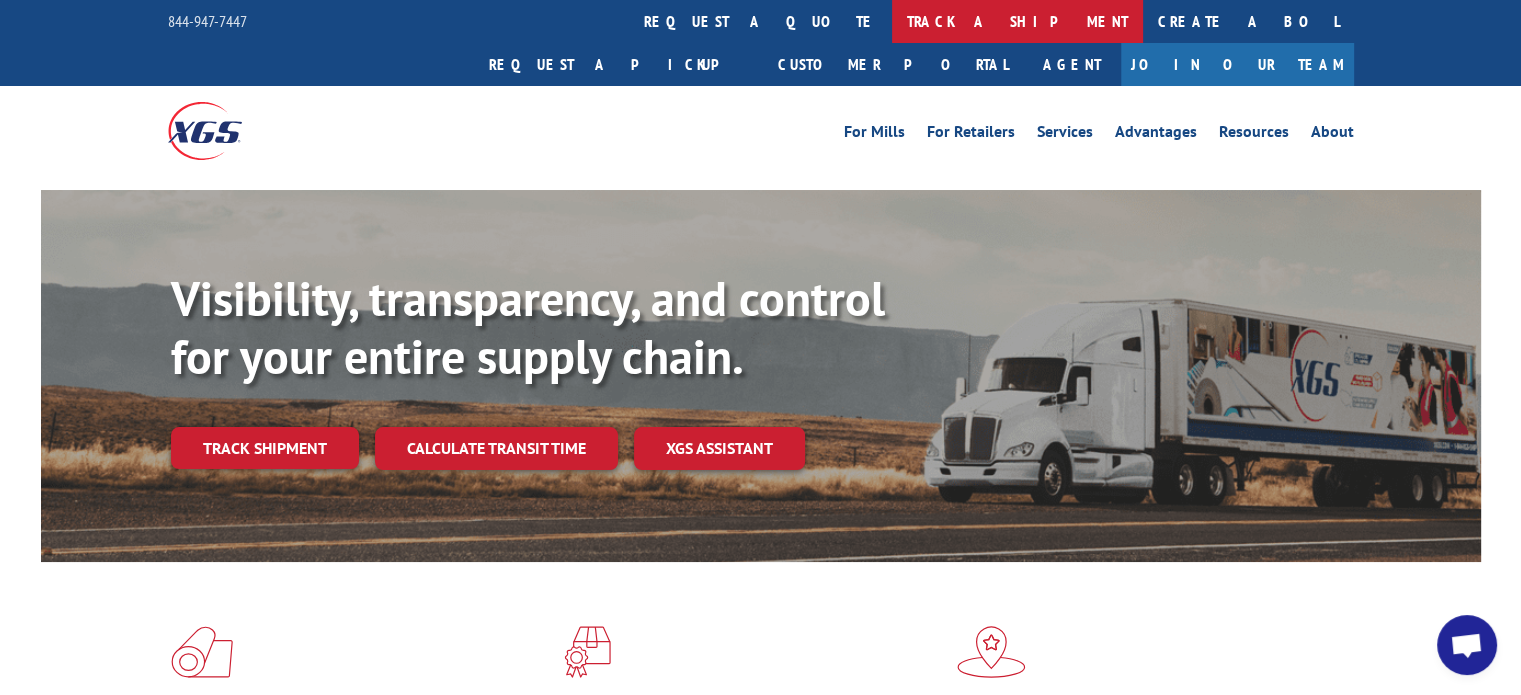 click on "track a shipment" at bounding box center (1017, 21) 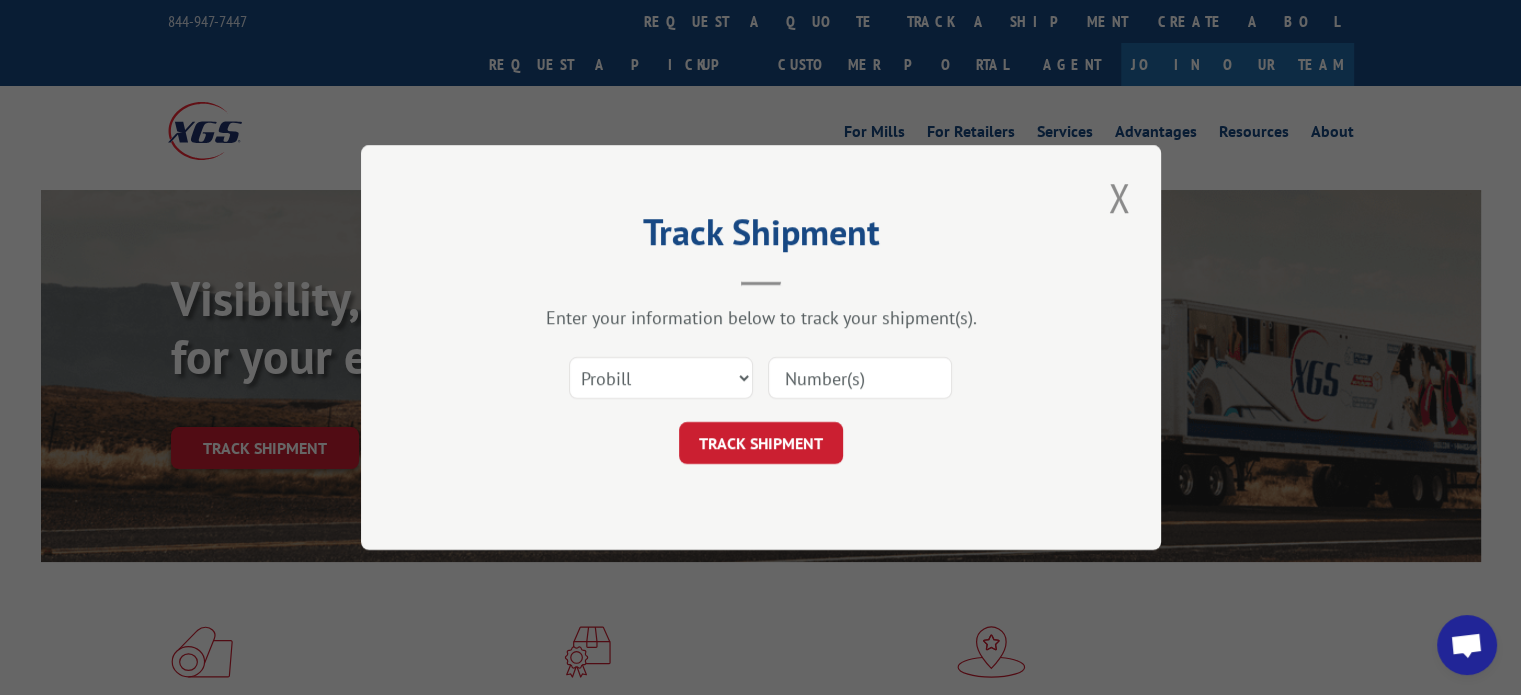click at bounding box center [860, 378] 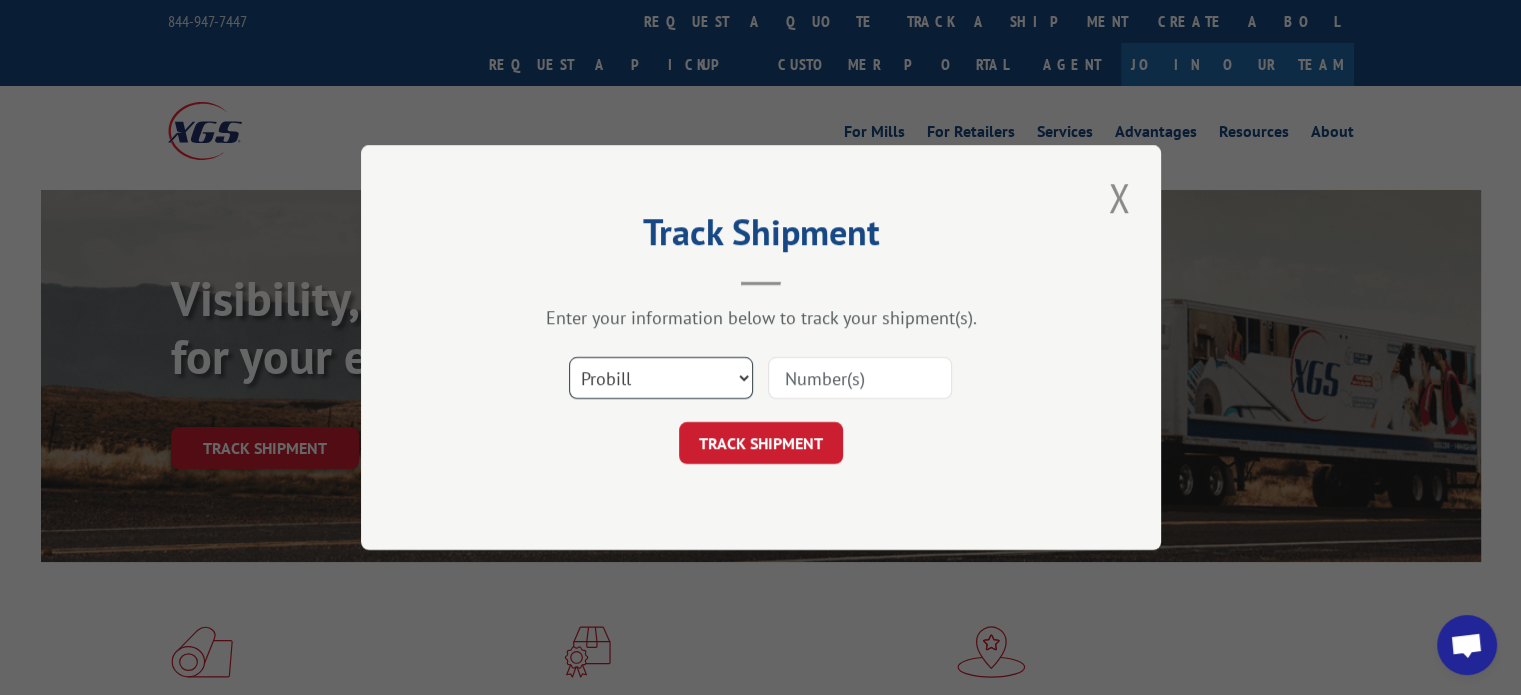 click on "Select category... Probill BOL PO" at bounding box center (661, 378) 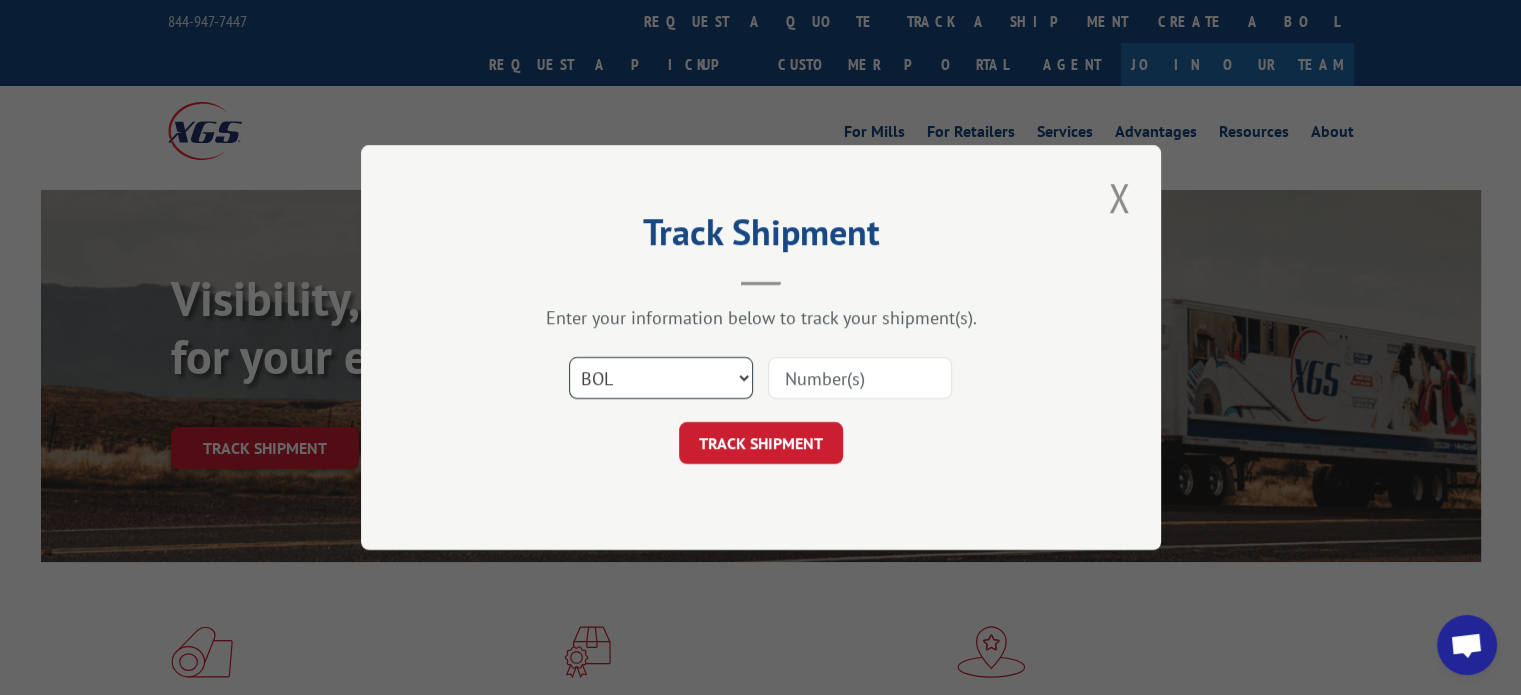 click on "Select category... Probill BOL PO" at bounding box center (661, 378) 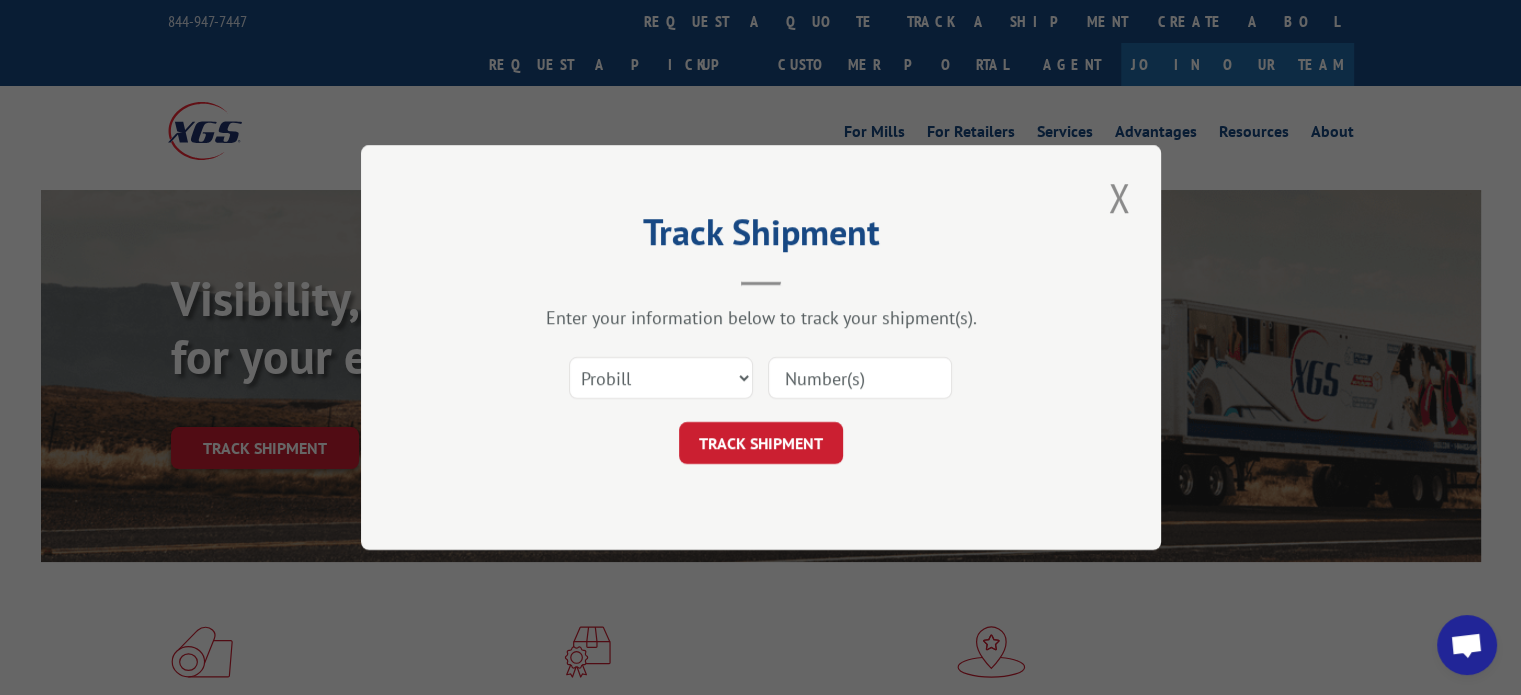 click at bounding box center [860, 378] 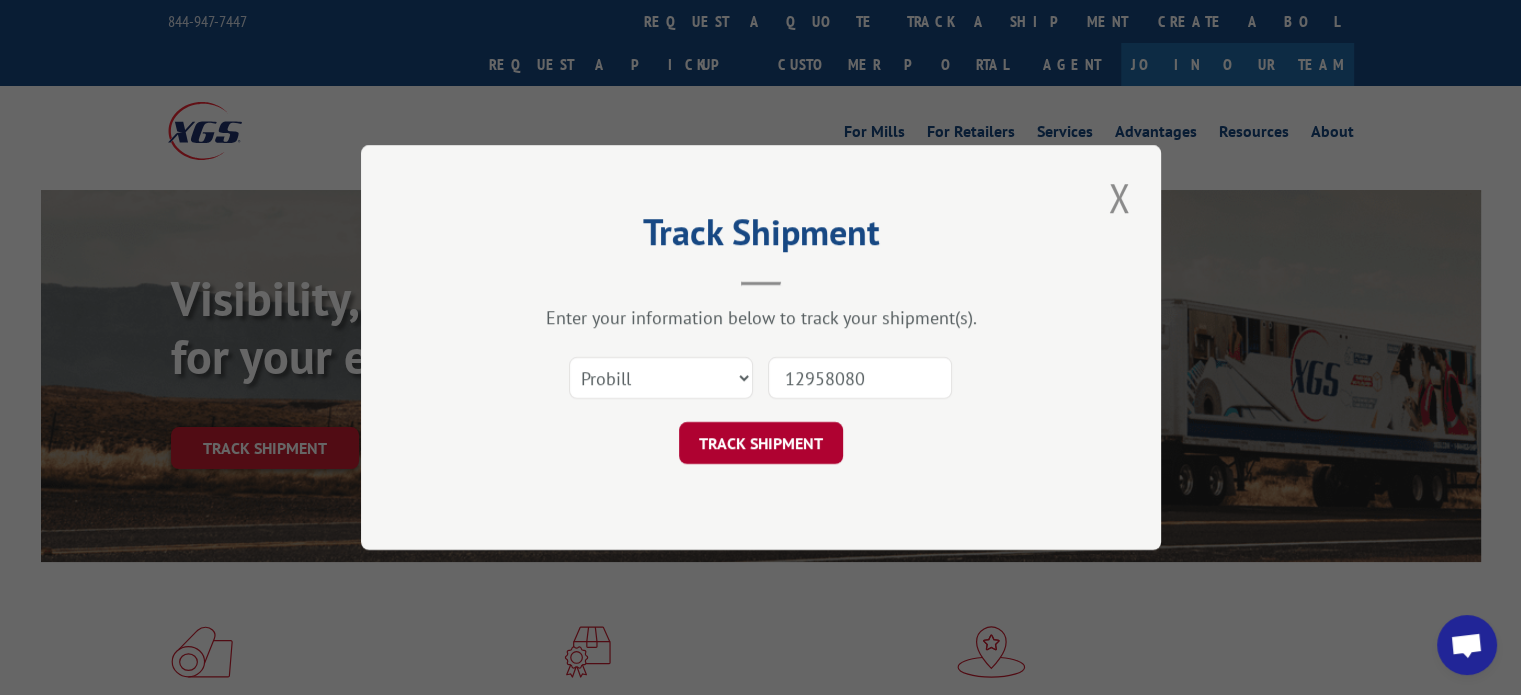type on "12958080" 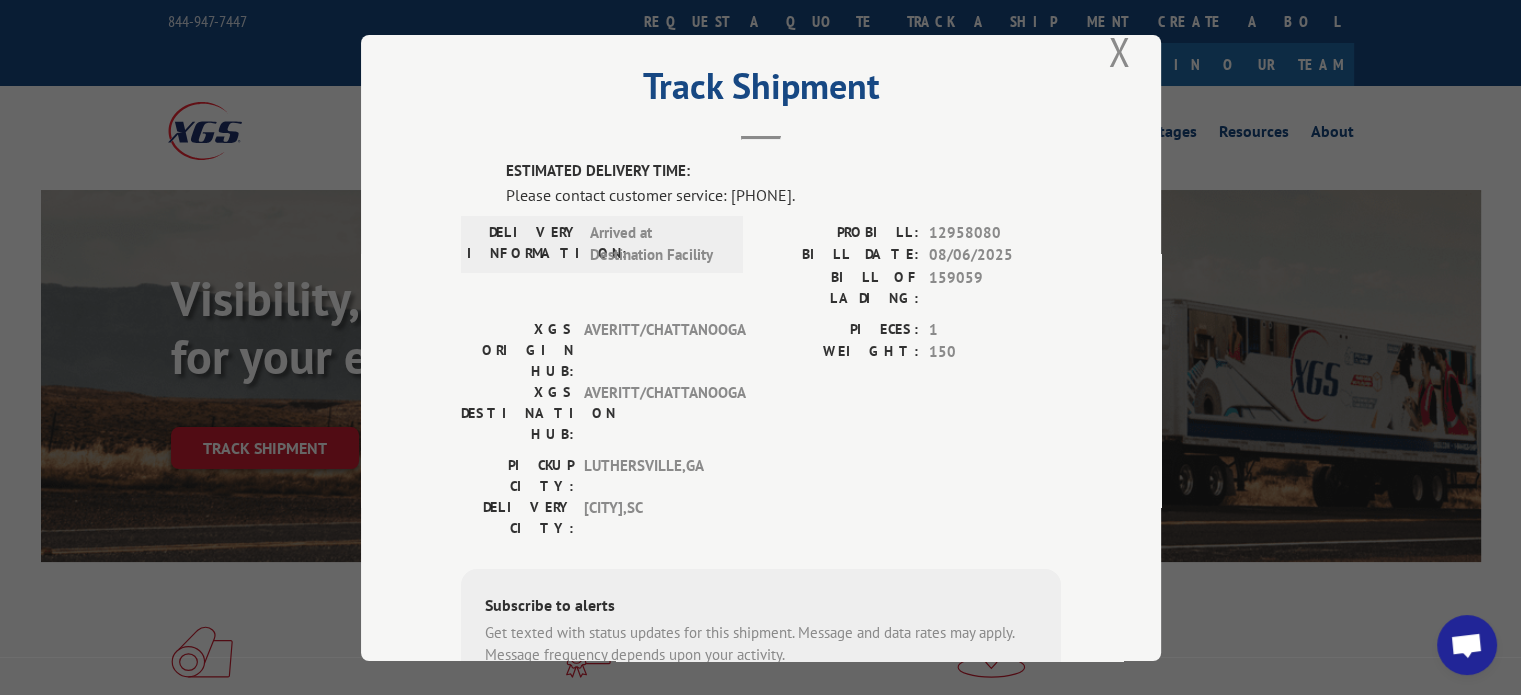 scroll, scrollTop: 33, scrollLeft: 0, axis: vertical 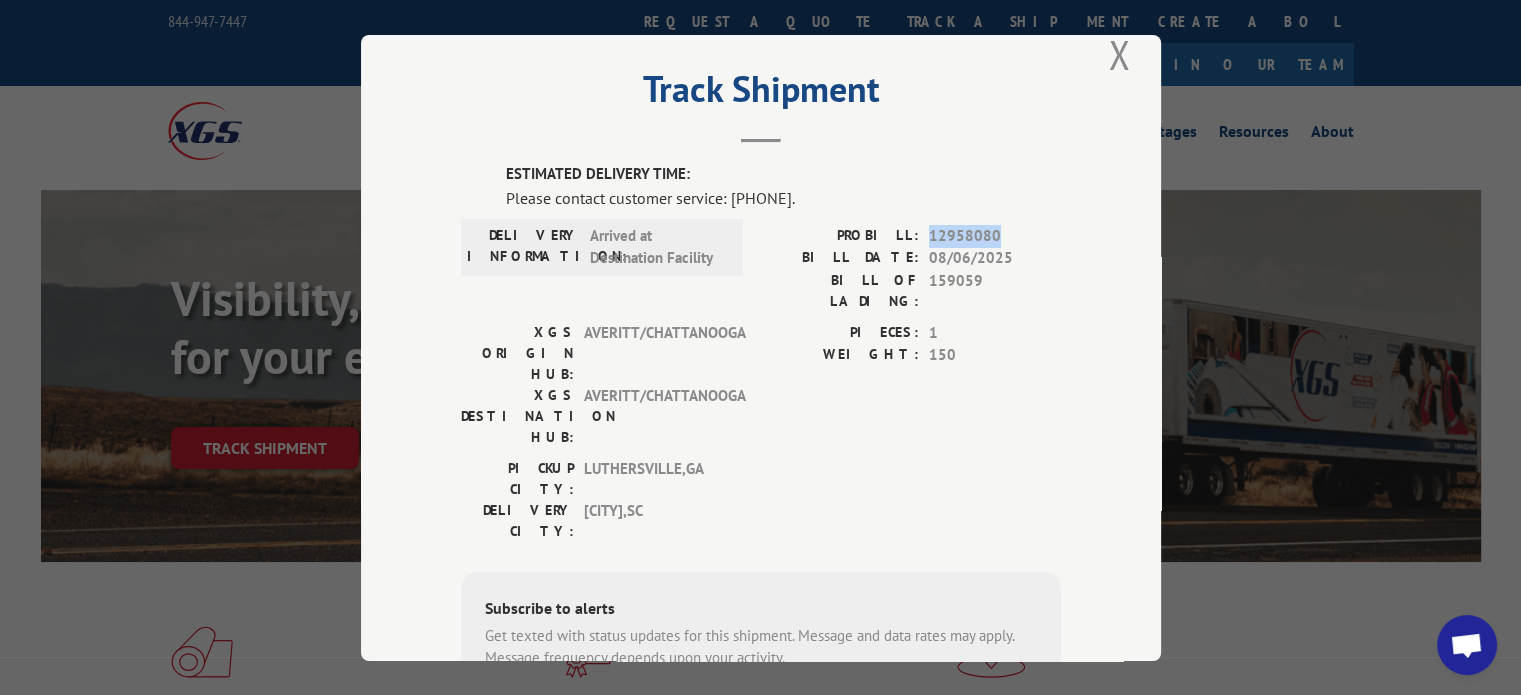 drag, startPoint x: 996, startPoint y: 232, endPoint x: 920, endPoint y: 233, distance: 76.00658 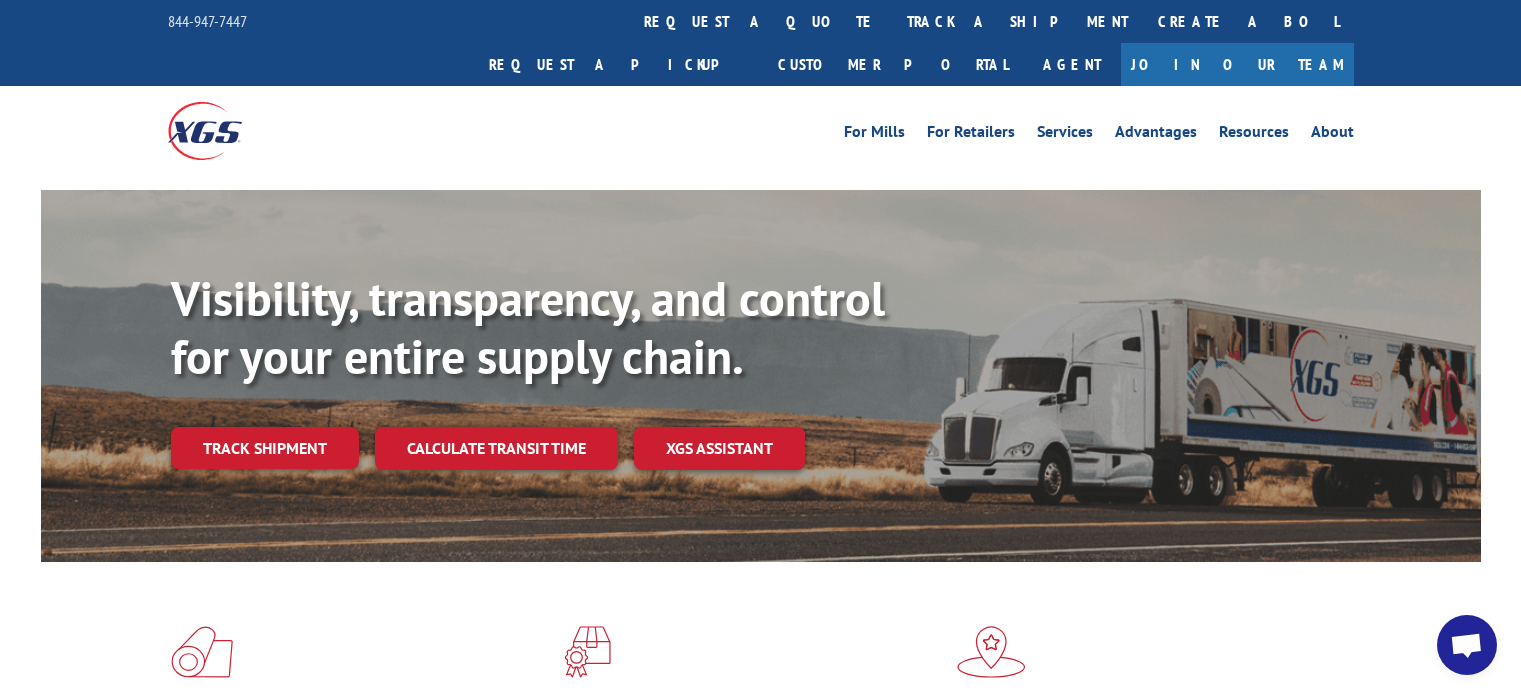 scroll, scrollTop: 0, scrollLeft: 0, axis: both 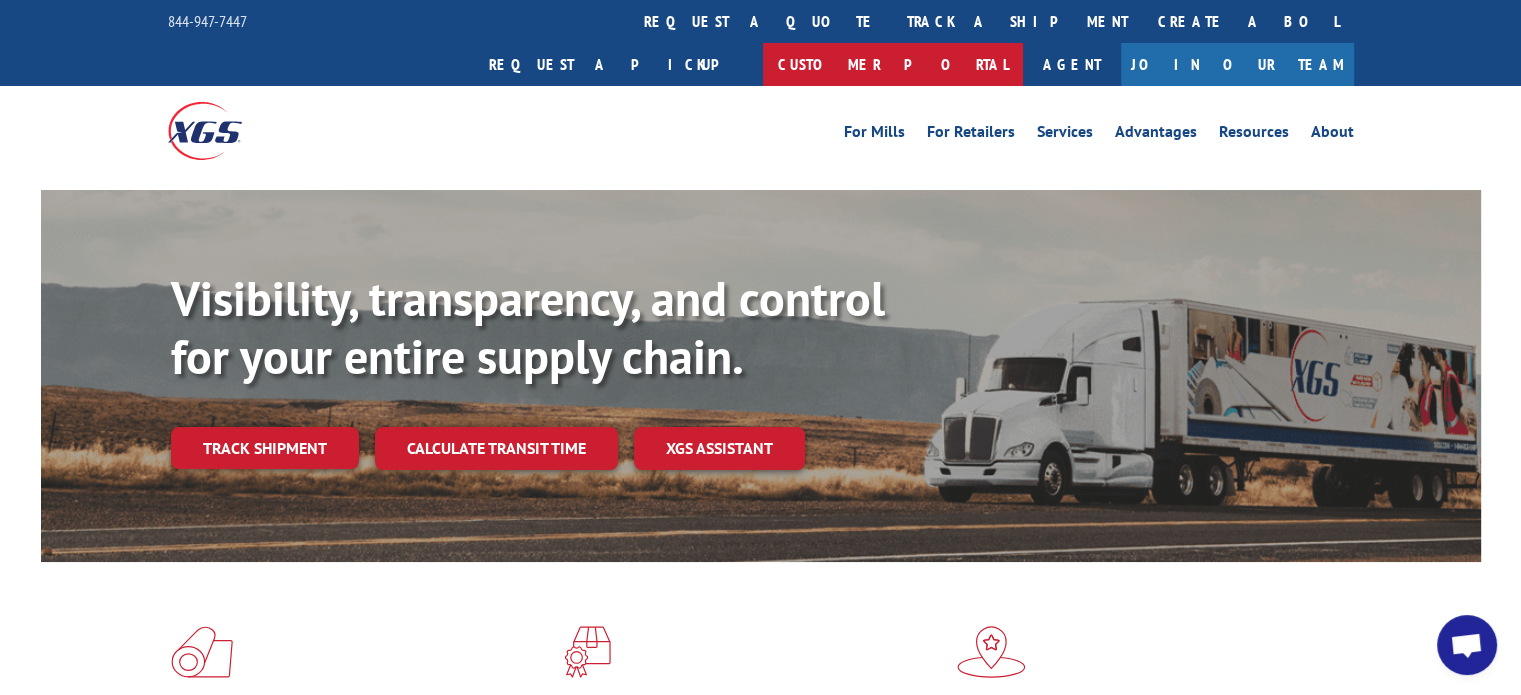 click on "Customer Portal" at bounding box center (893, 64) 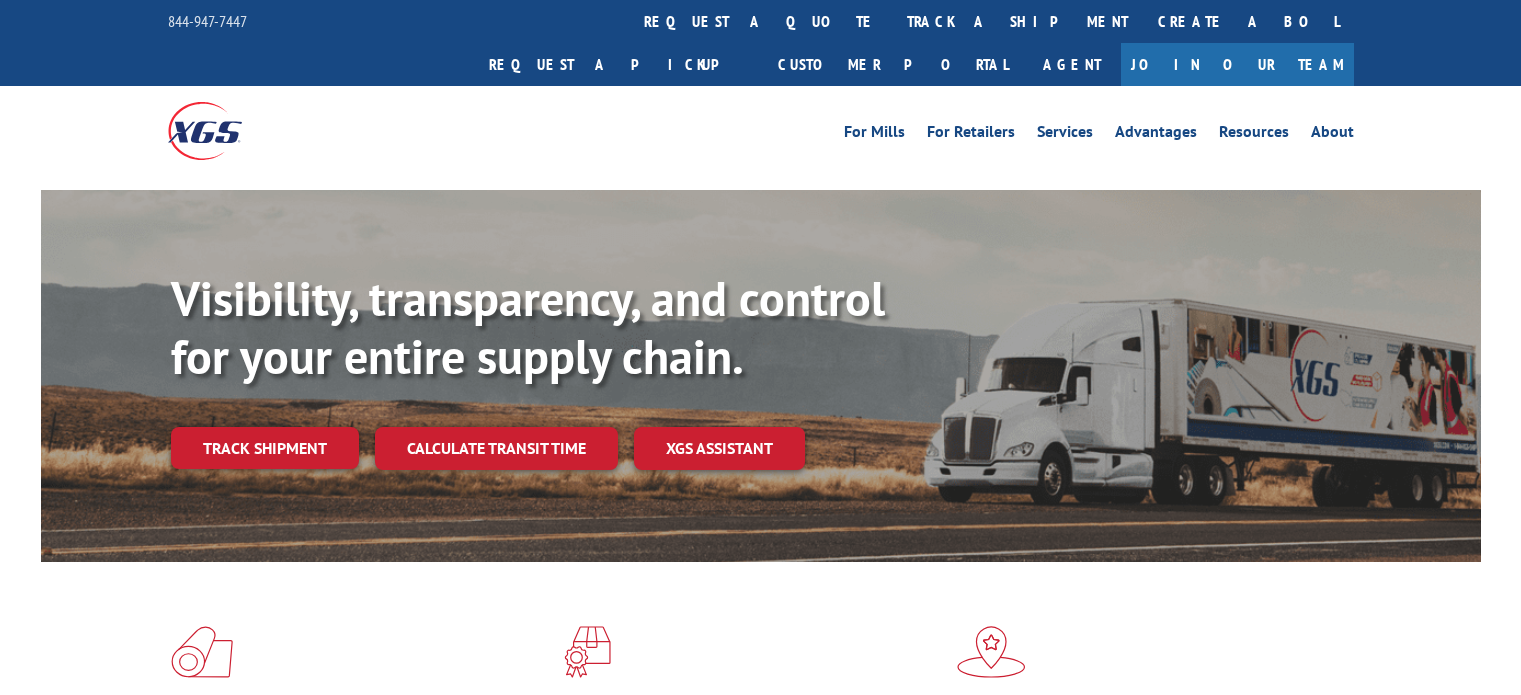 scroll, scrollTop: 0, scrollLeft: 0, axis: both 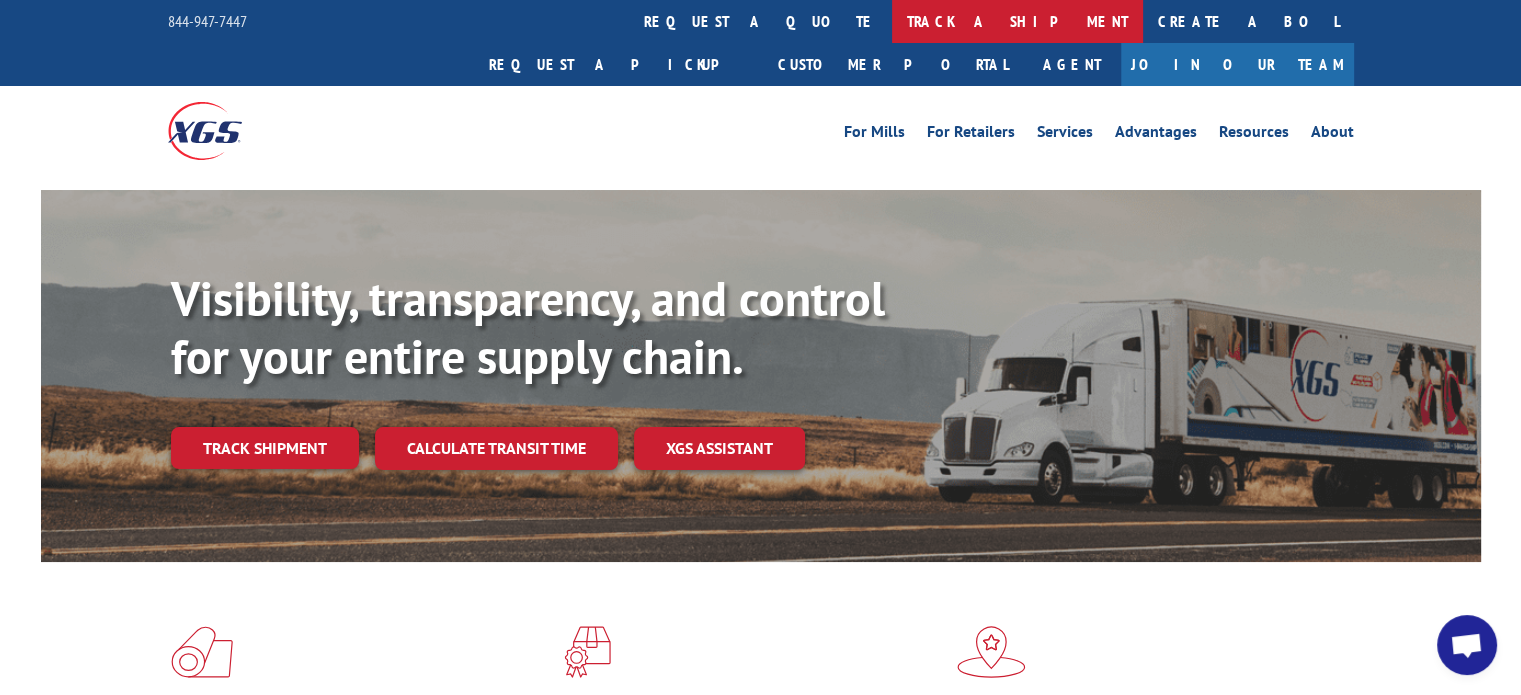 click on "track a shipment" at bounding box center [1017, 21] 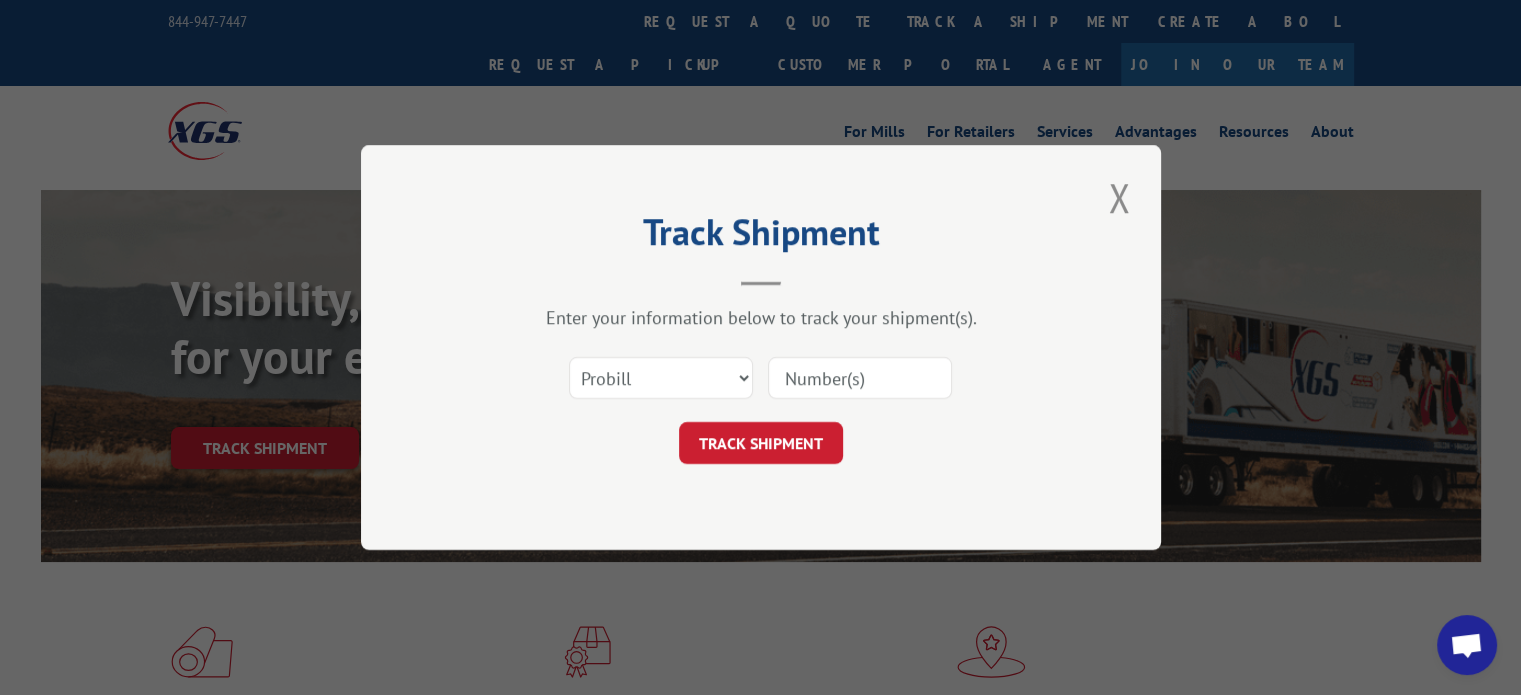 click on "Select category... Probill BOL PO" at bounding box center [761, 378] 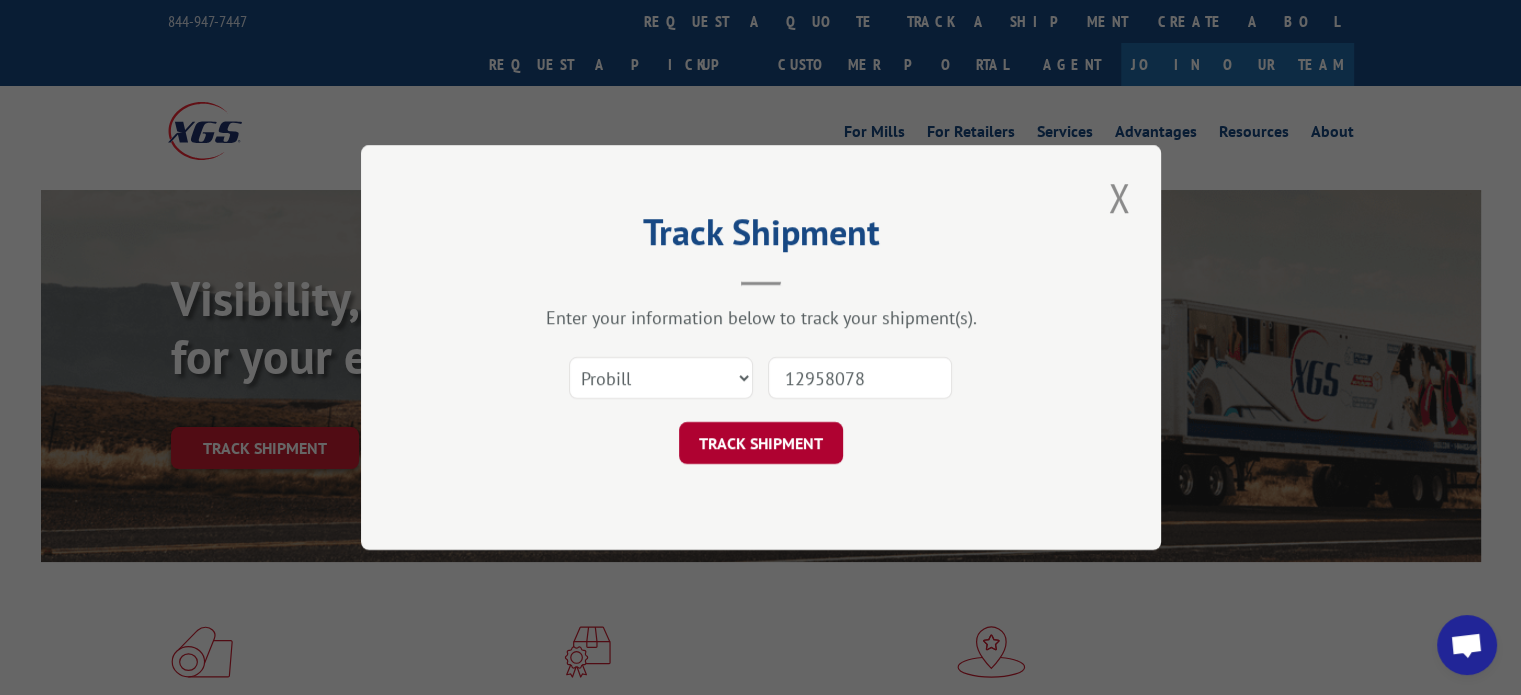 type on "12958078" 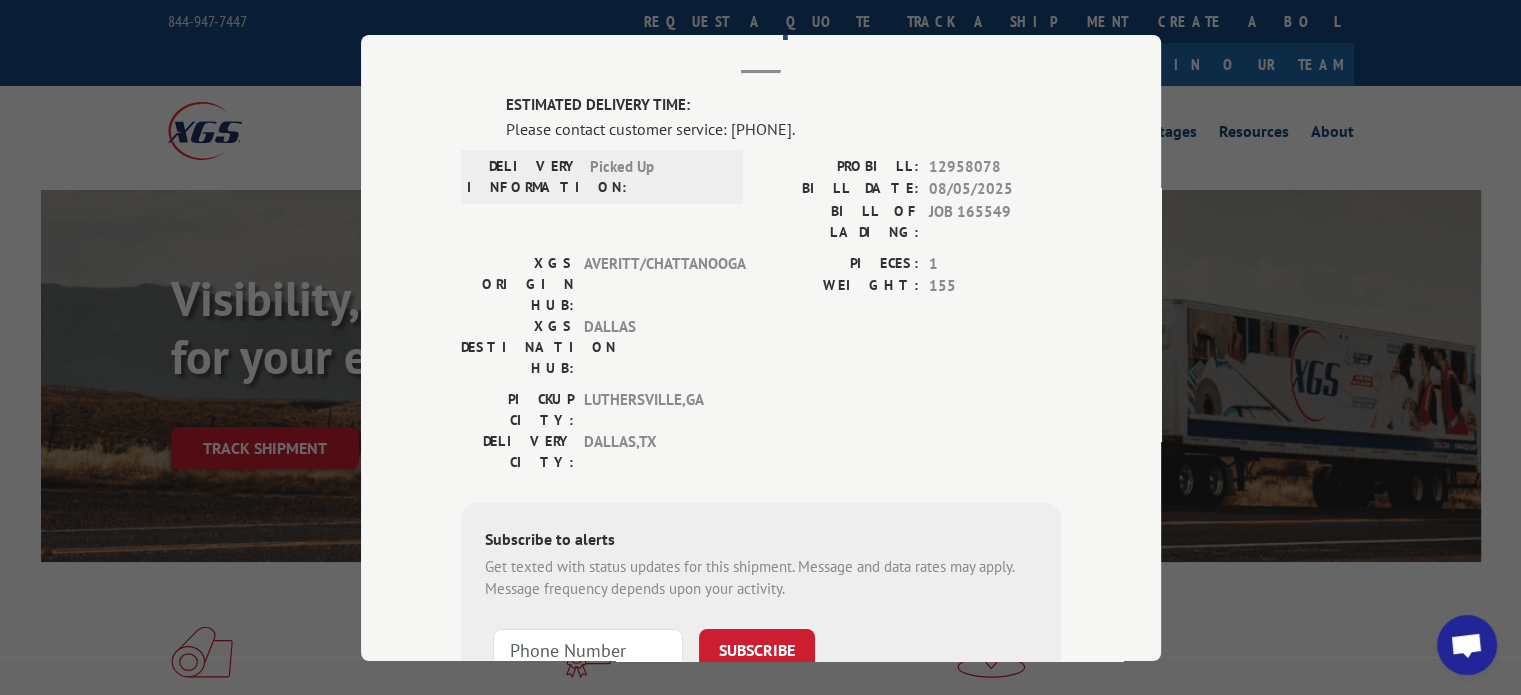 scroll, scrollTop: 0, scrollLeft: 0, axis: both 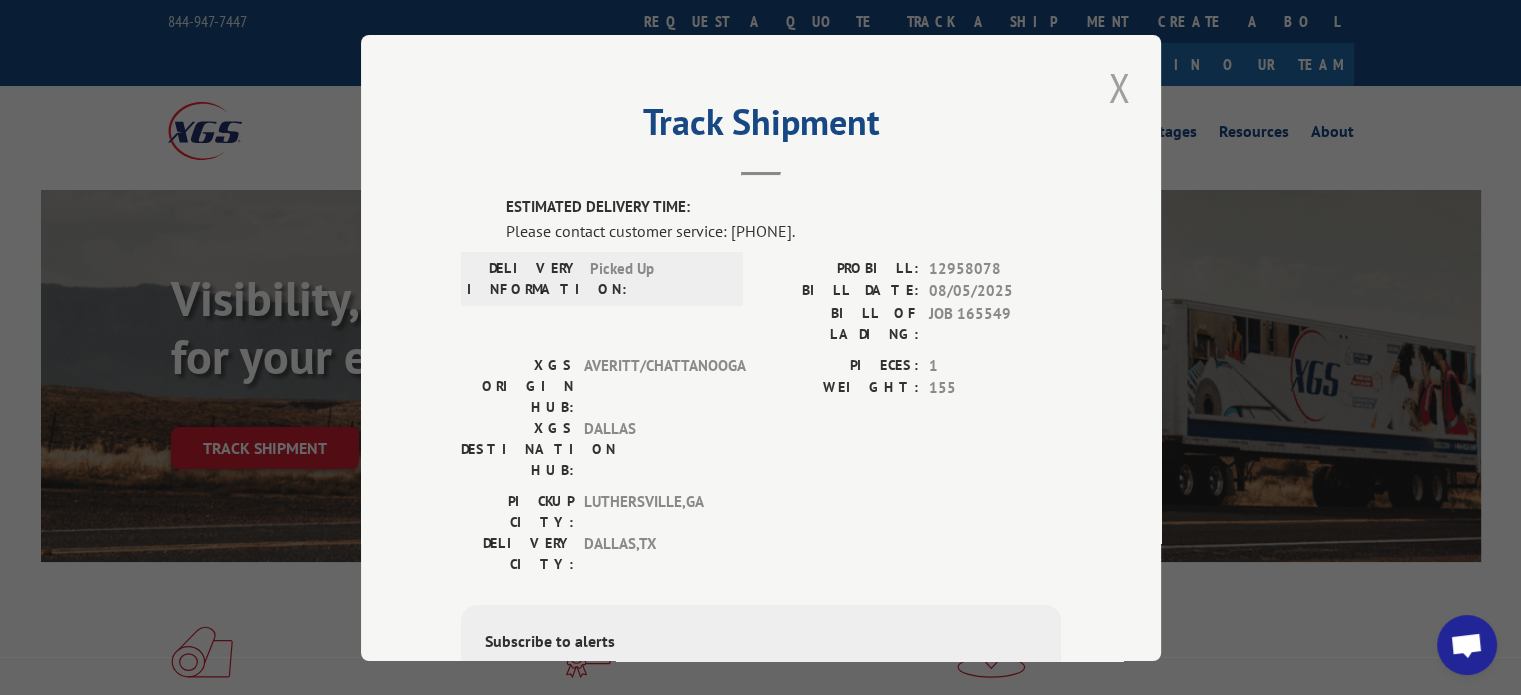 click at bounding box center [1119, 87] 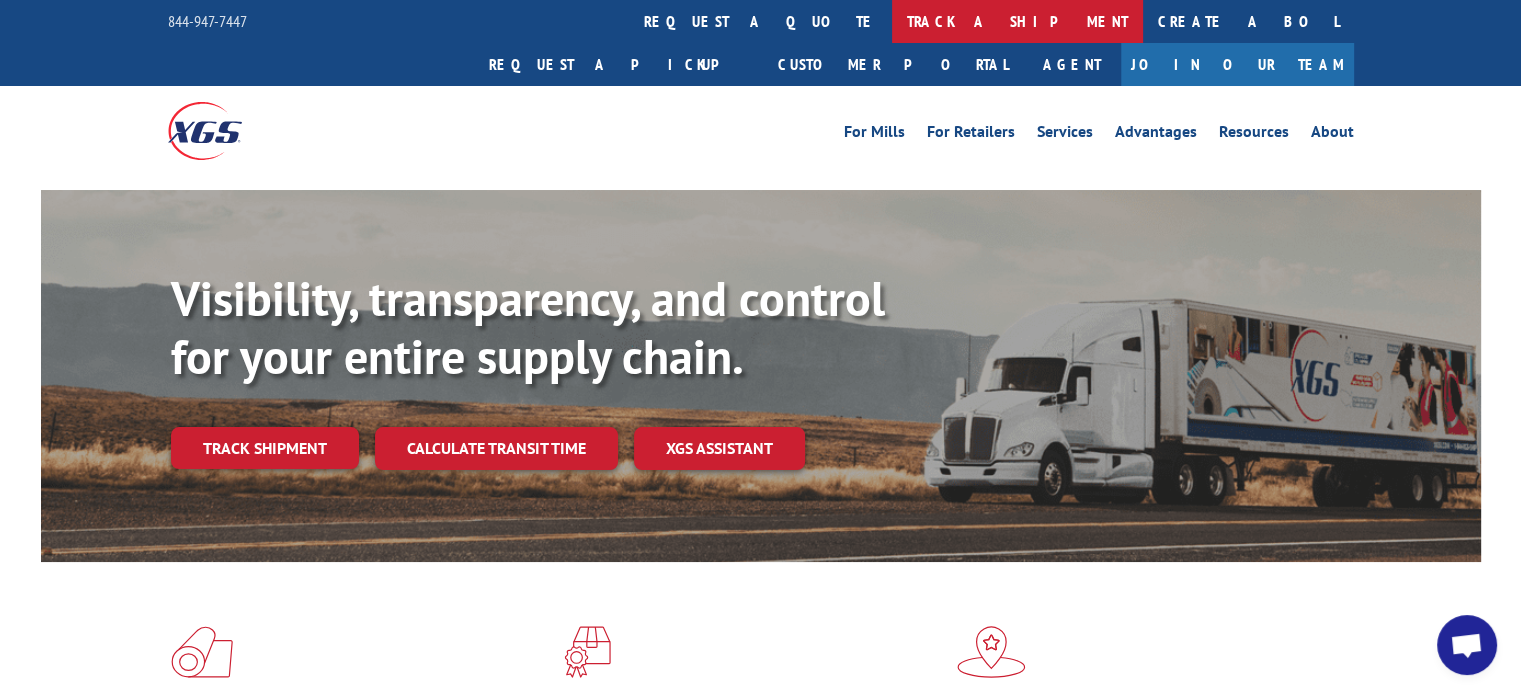 click on "track a shipment" at bounding box center (1017, 21) 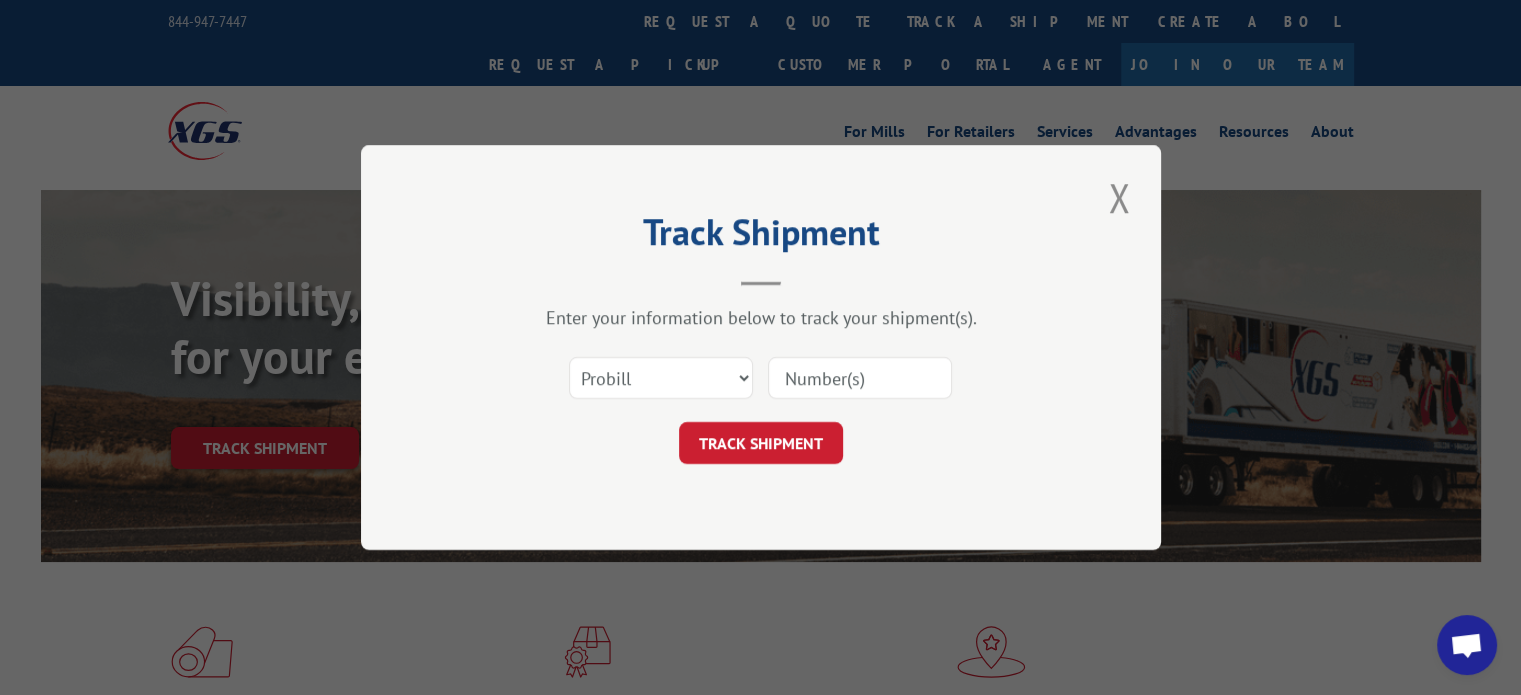 click at bounding box center (860, 378) 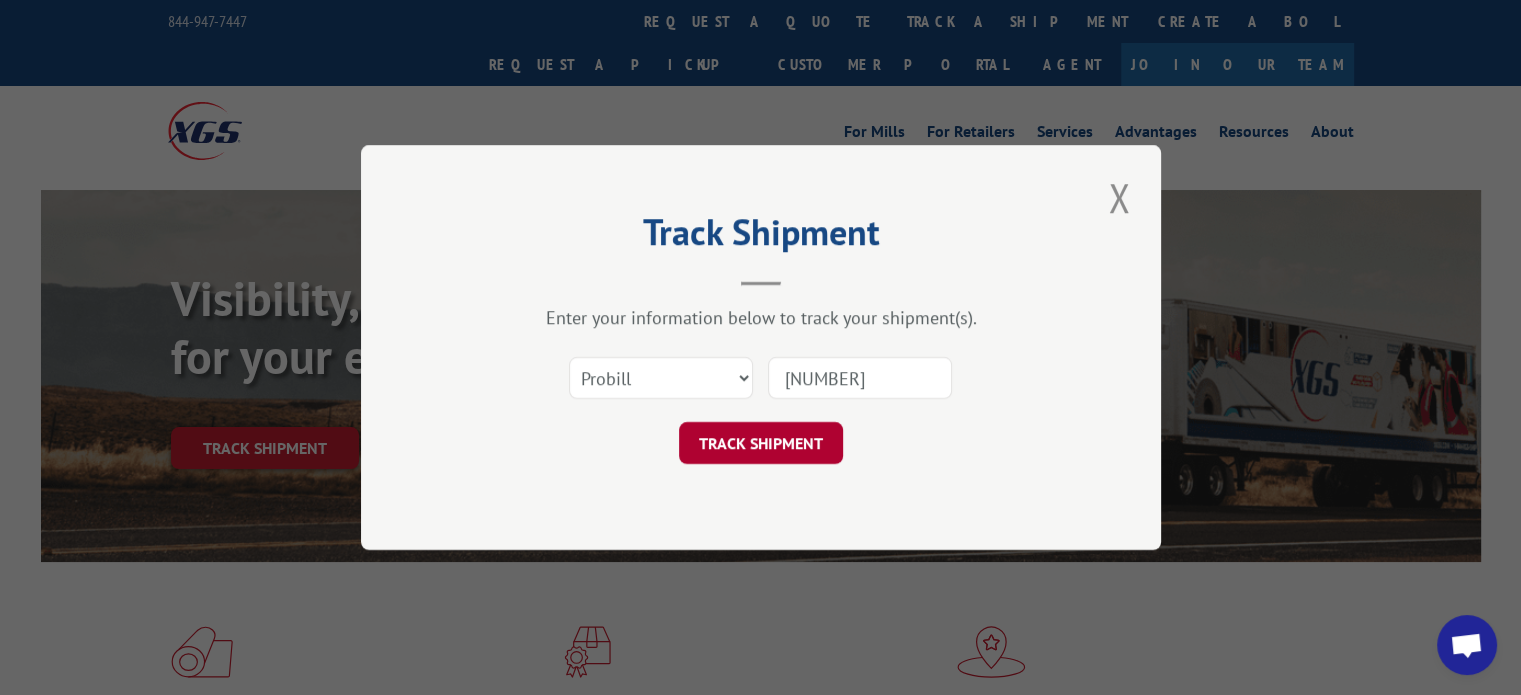 type on "17508451" 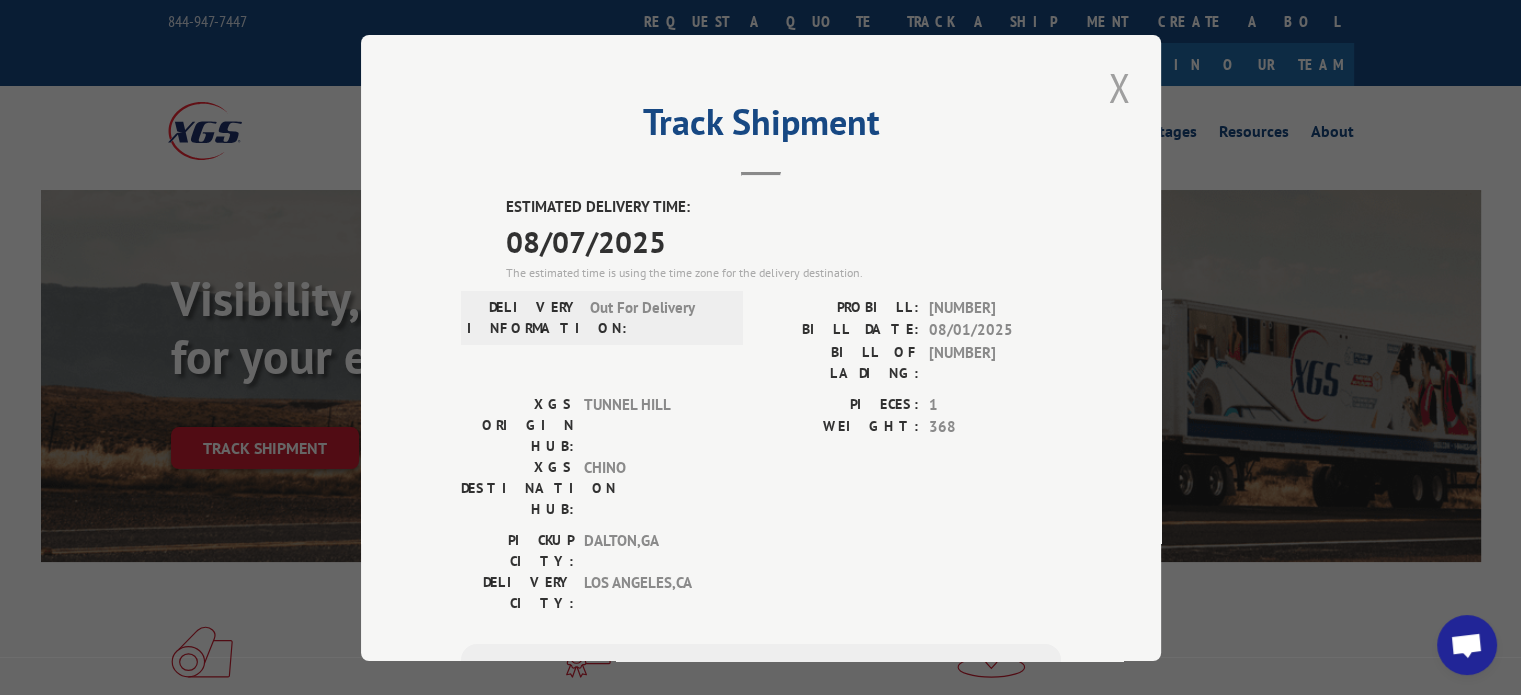 click at bounding box center (1119, 87) 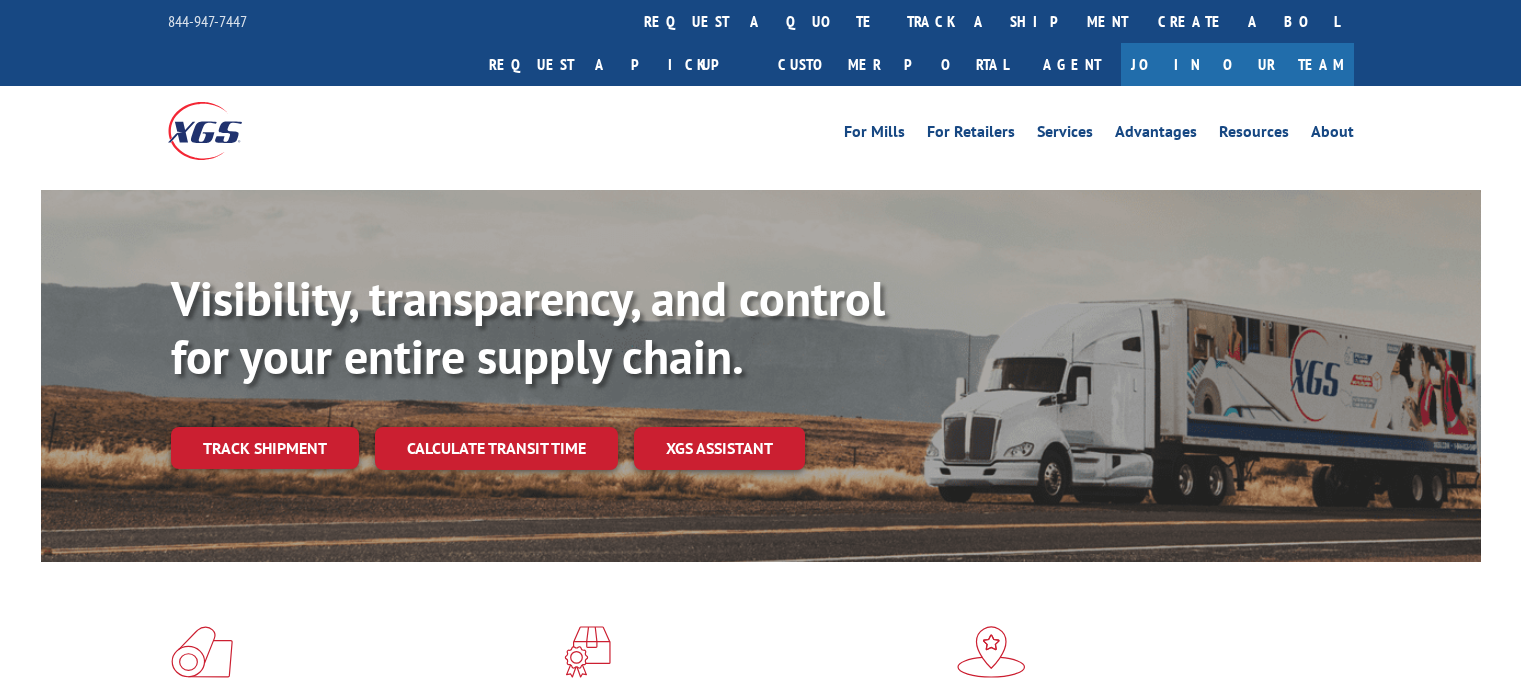 scroll, scrollTop: 0, scrollLeft: 0, axis: both 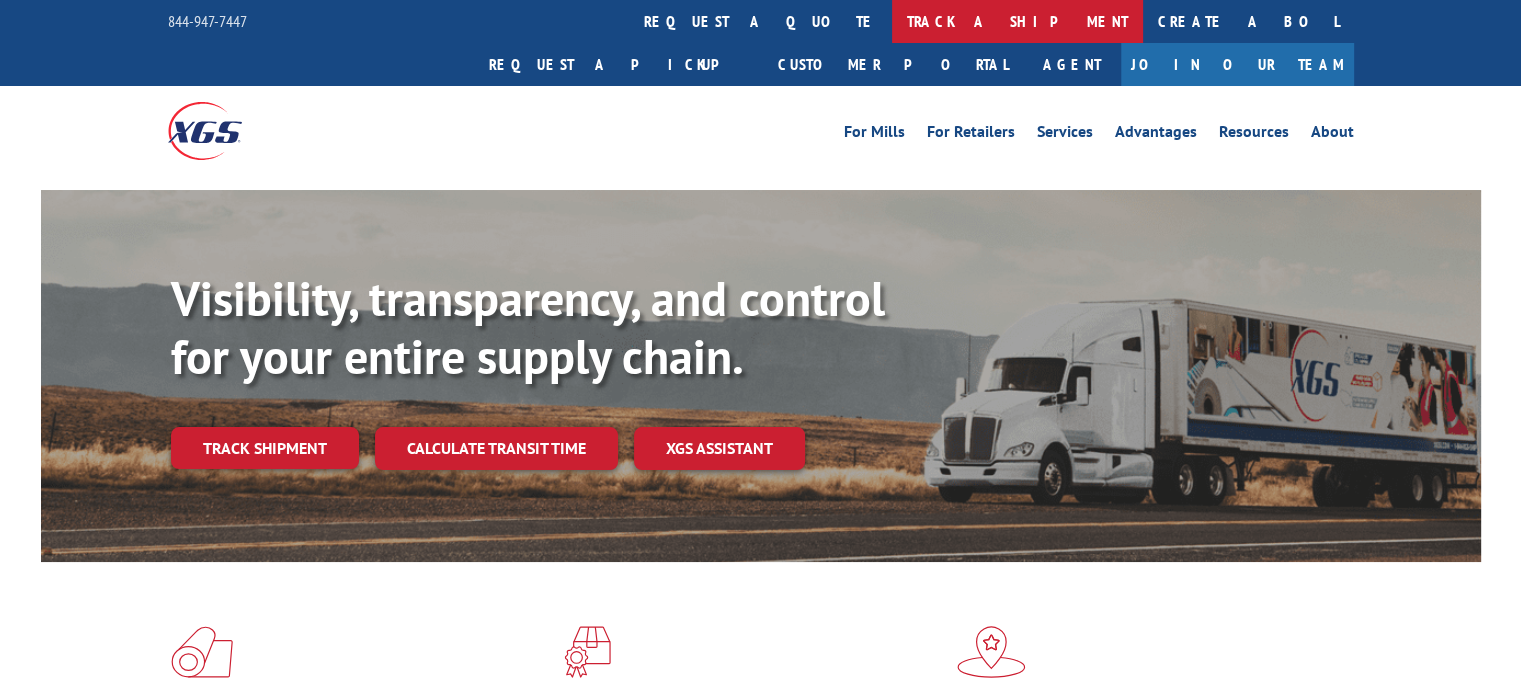 click on "track a shipment" at bounding box center [1017, 21] 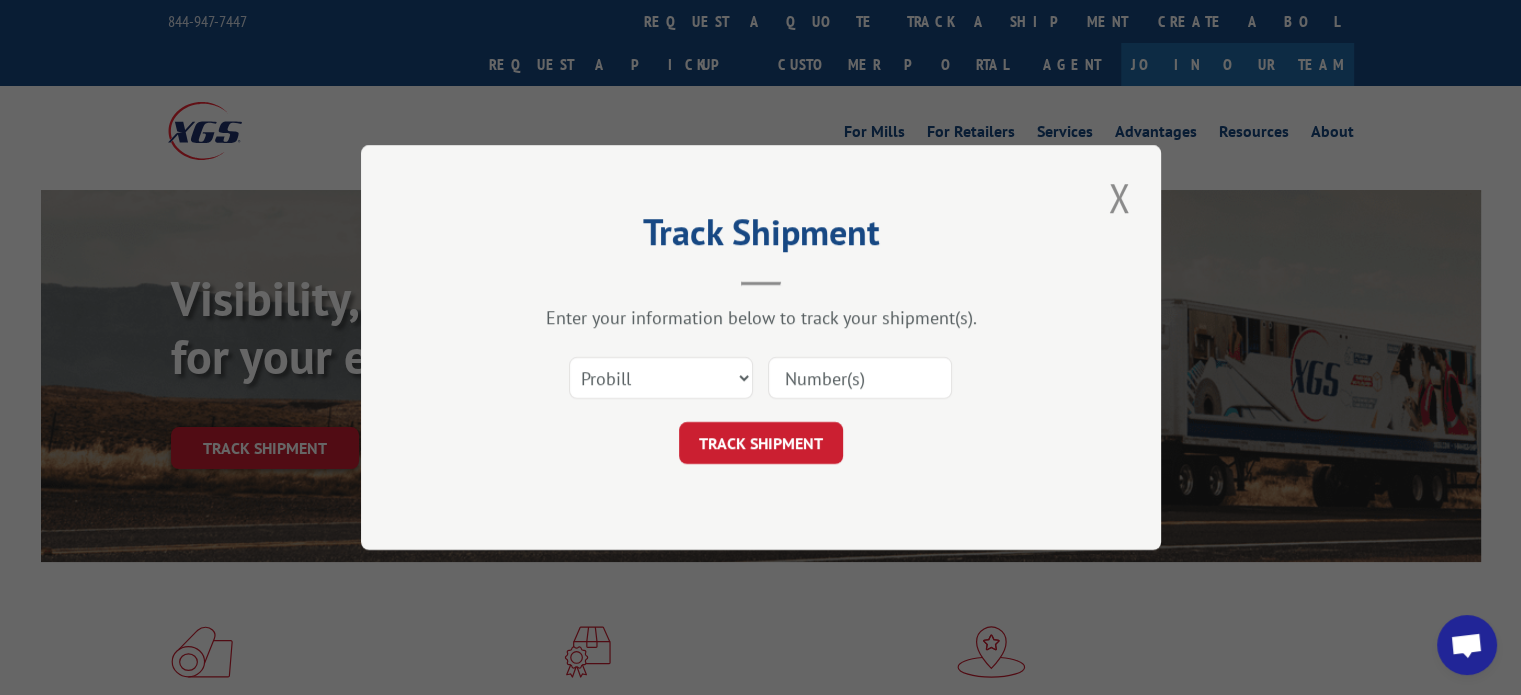 click at bounding box center [860, 378] 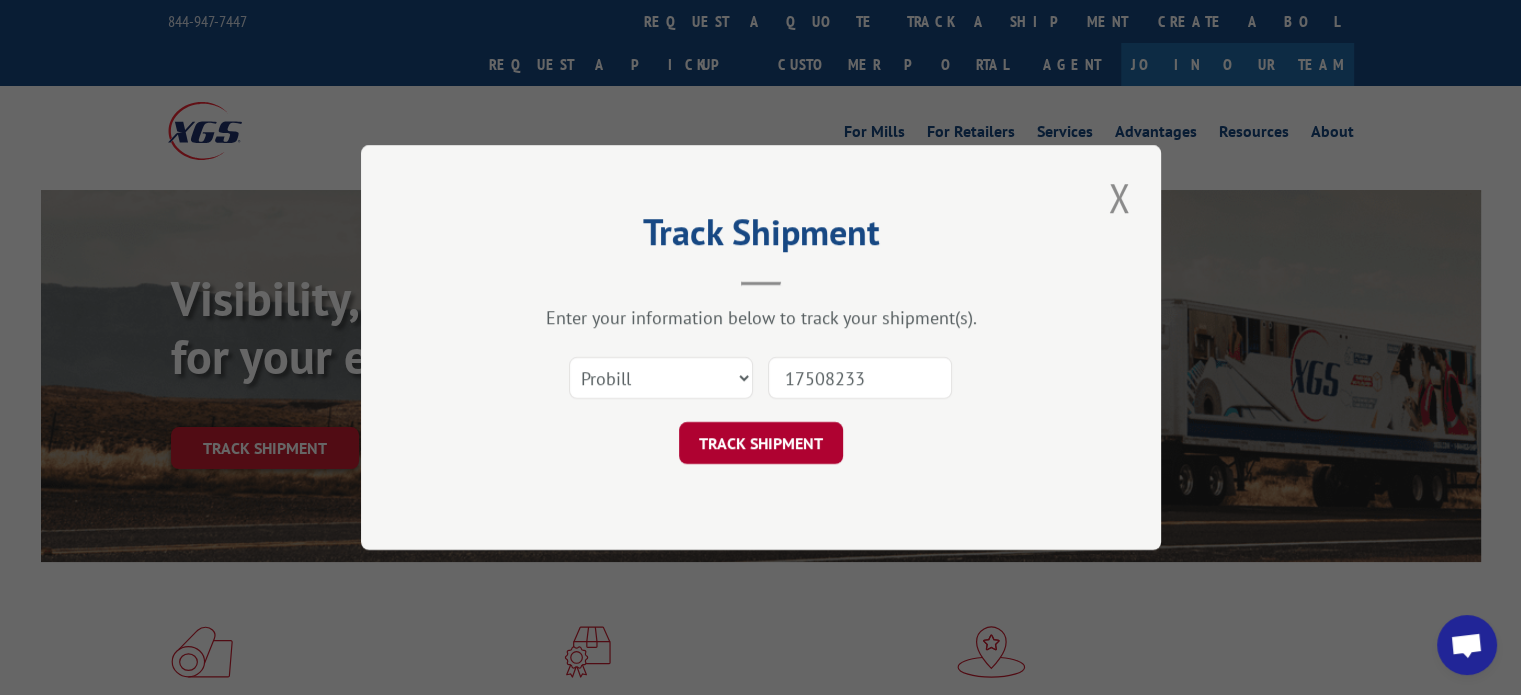 type on "17508233" 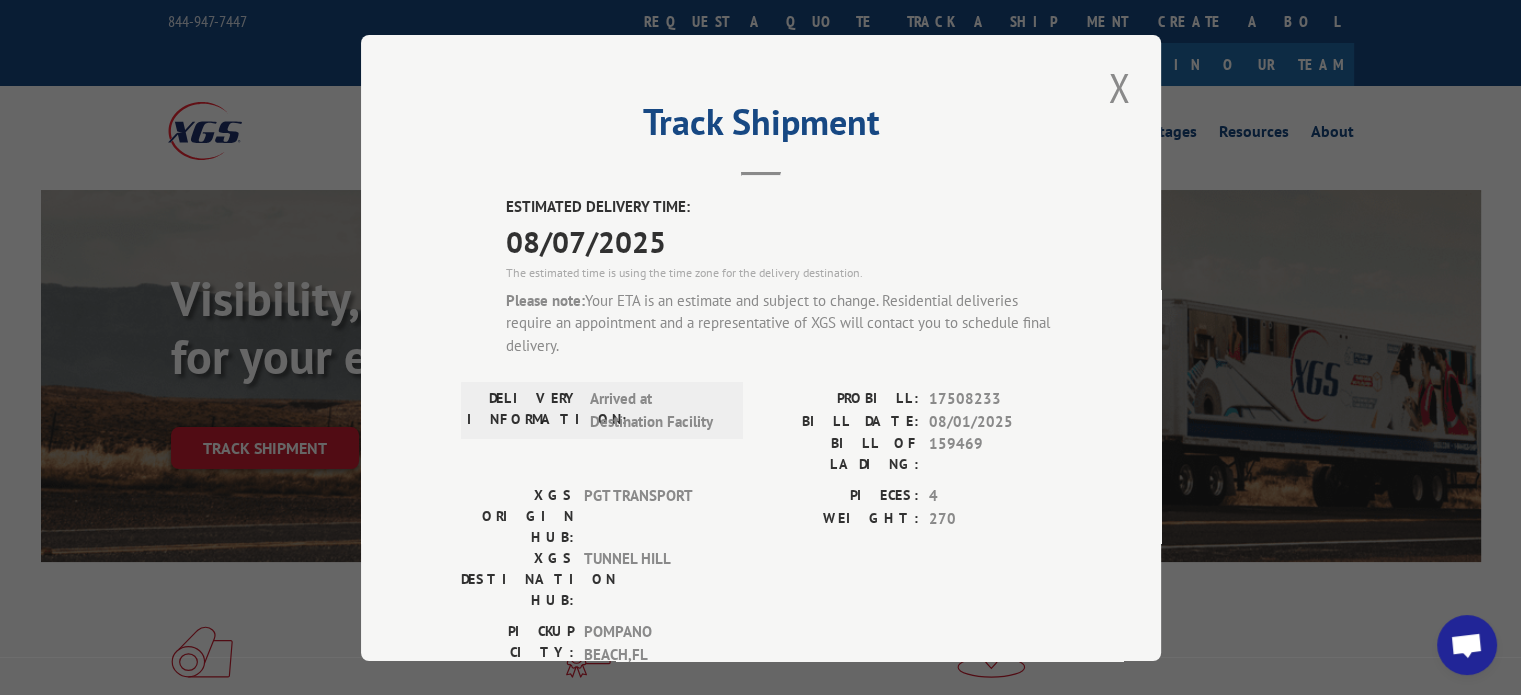 scroll, scrollTop: 0, scrollLeft: 0, axis: both 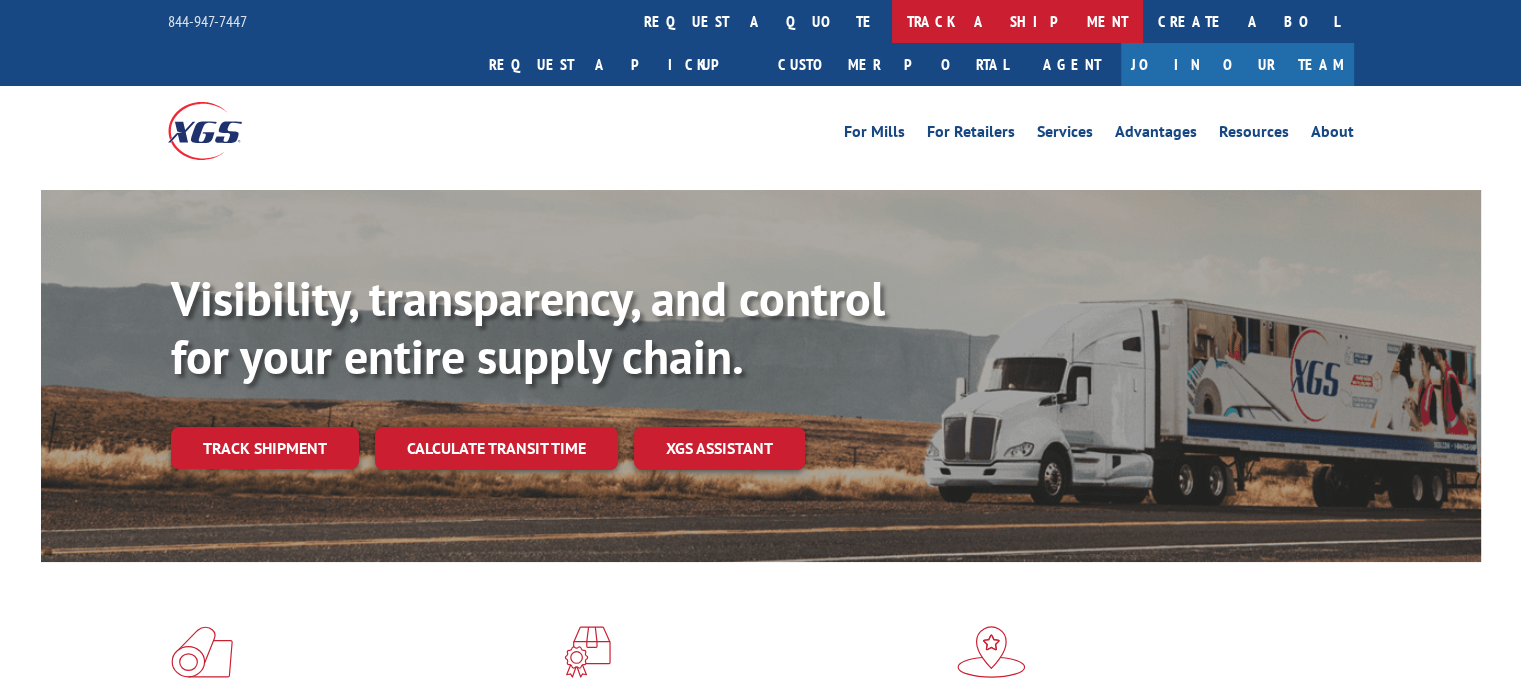 click on "track a shipment" at bounding box center (1017, 21) 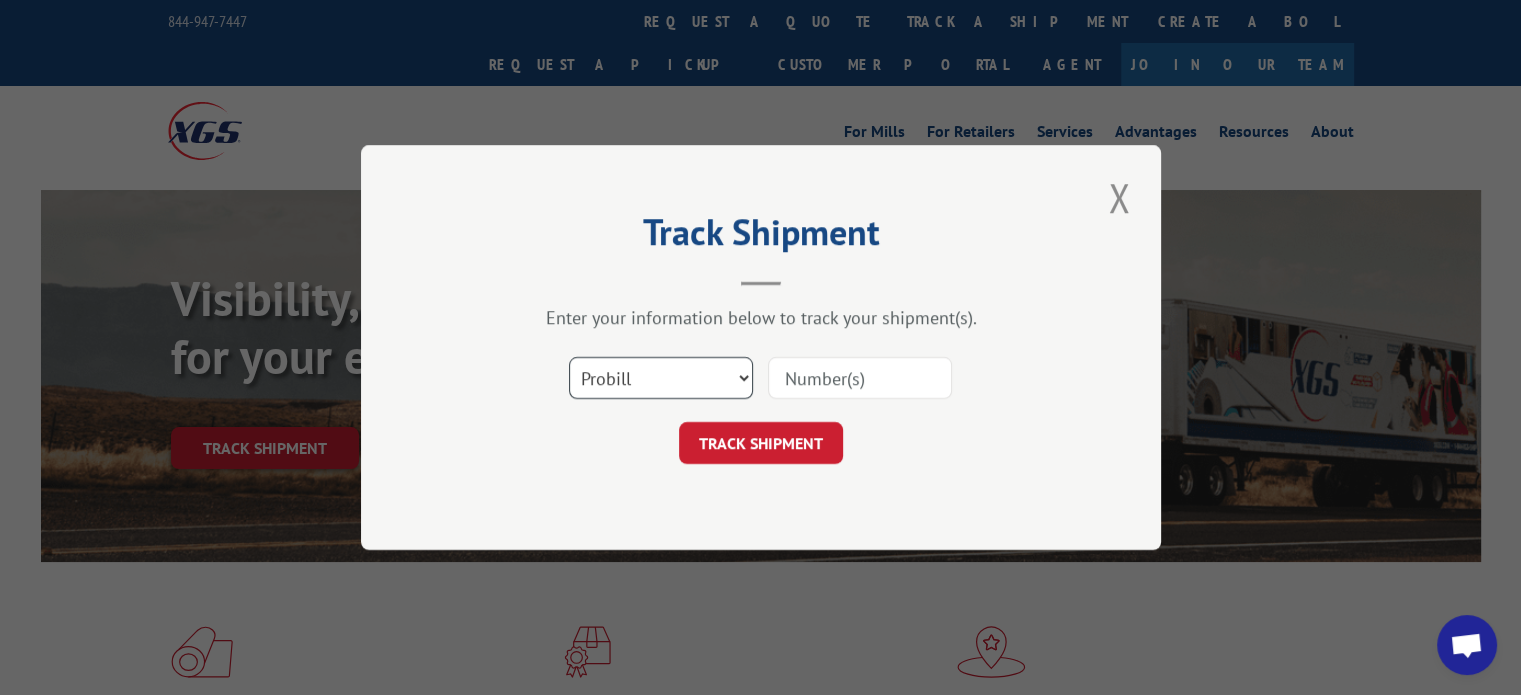 click on "Select category... Probill BOL PO" at bounding box center [661, 378] 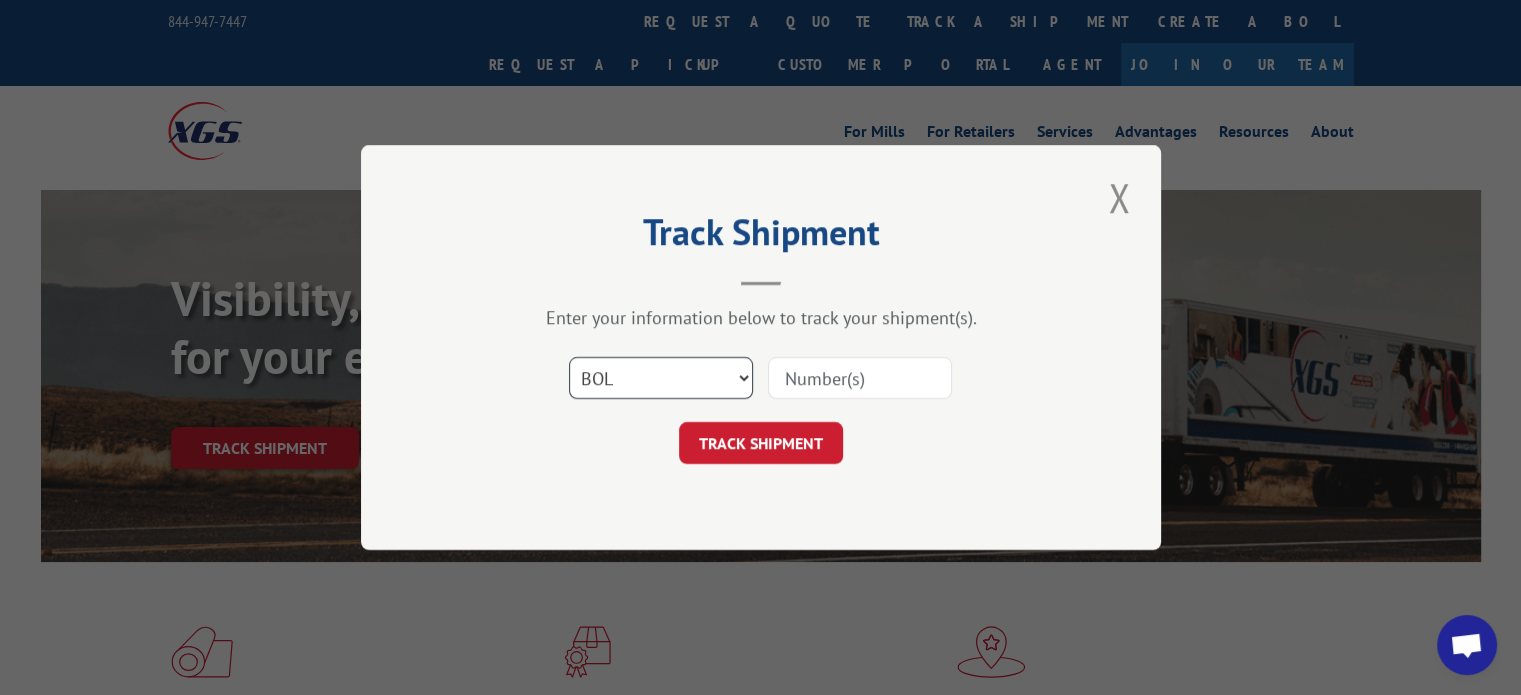 click on "Select category... Probill BOL PO" at bounding box center (661, 378) 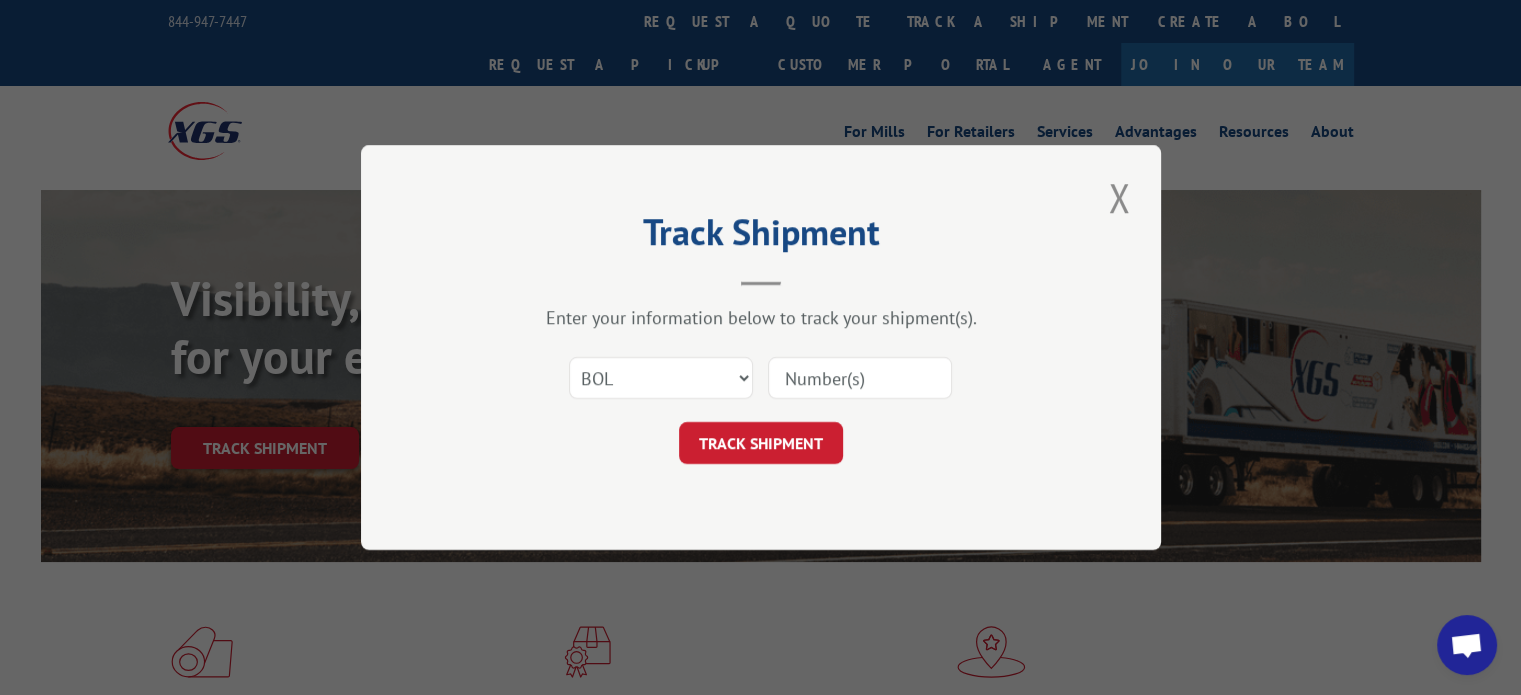 click at bounding box center [860, 378] 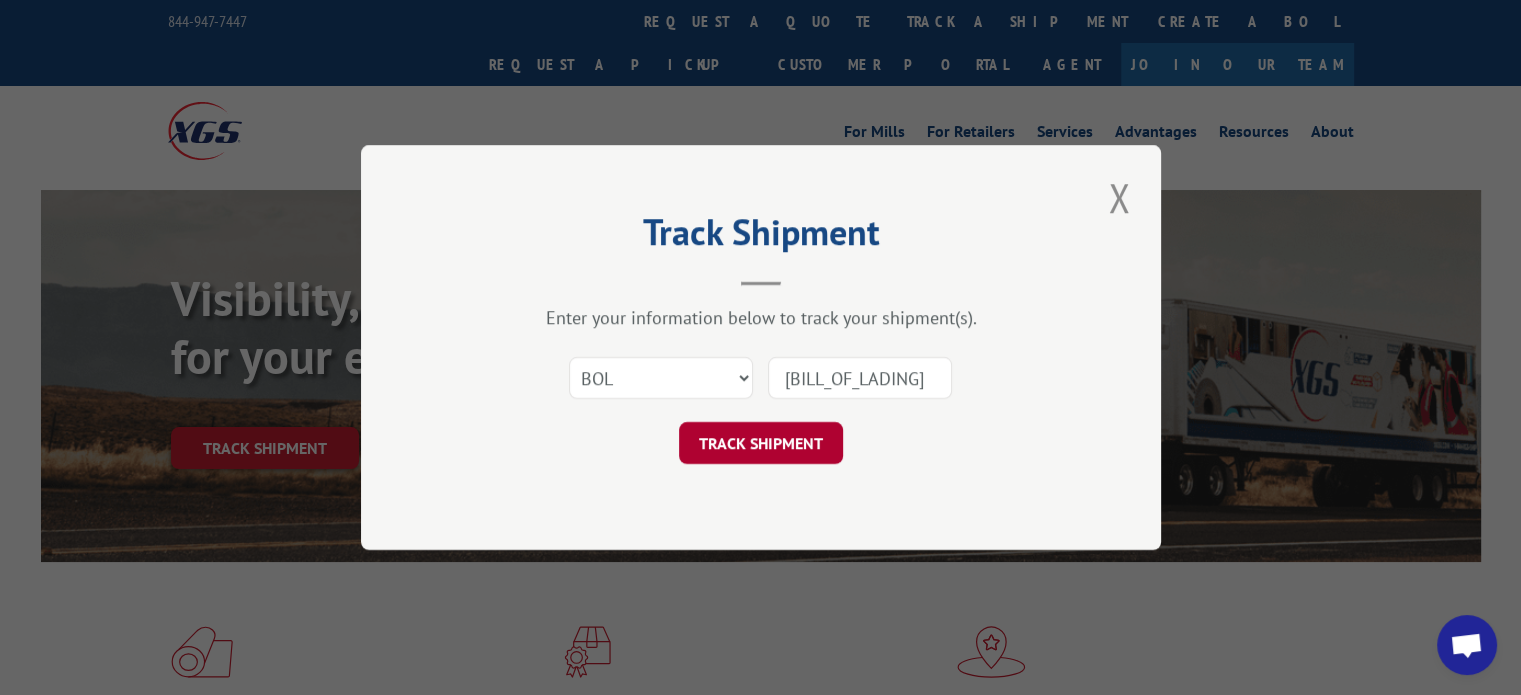 type on "241668" 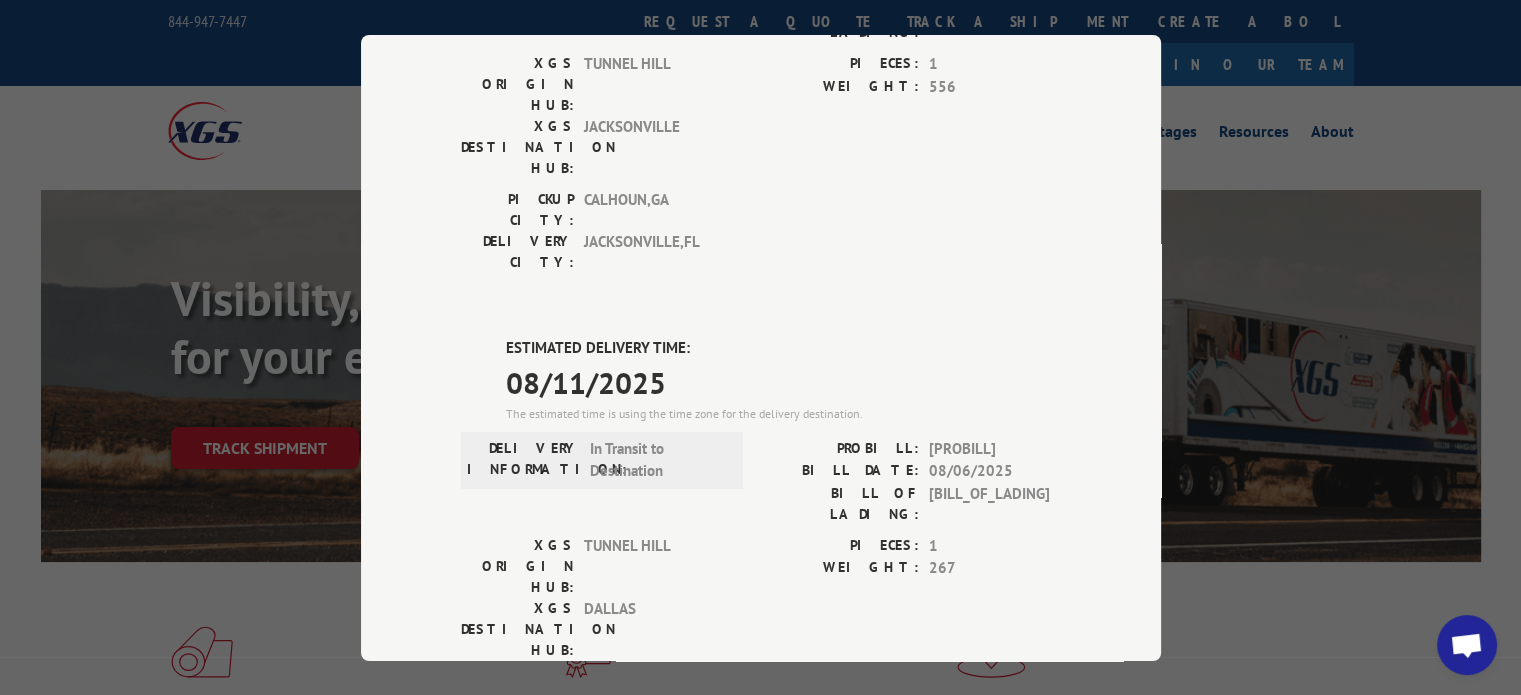 scroll, scrollTop: 269, scrollLeft: 0, axis: vertical 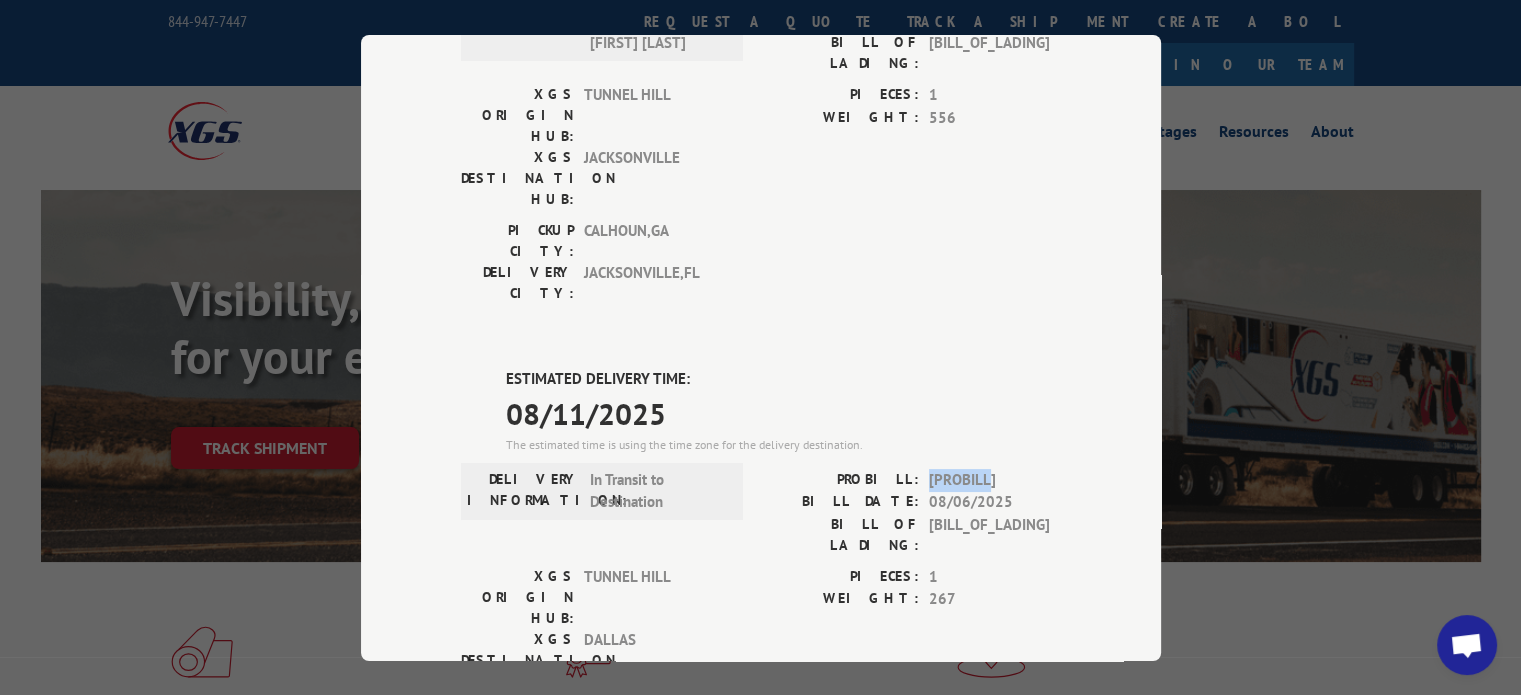 drag, startPoint x: 992, startPoint y: 363, endPoint x: 920, endPoint y: 371, distance: 72.443085 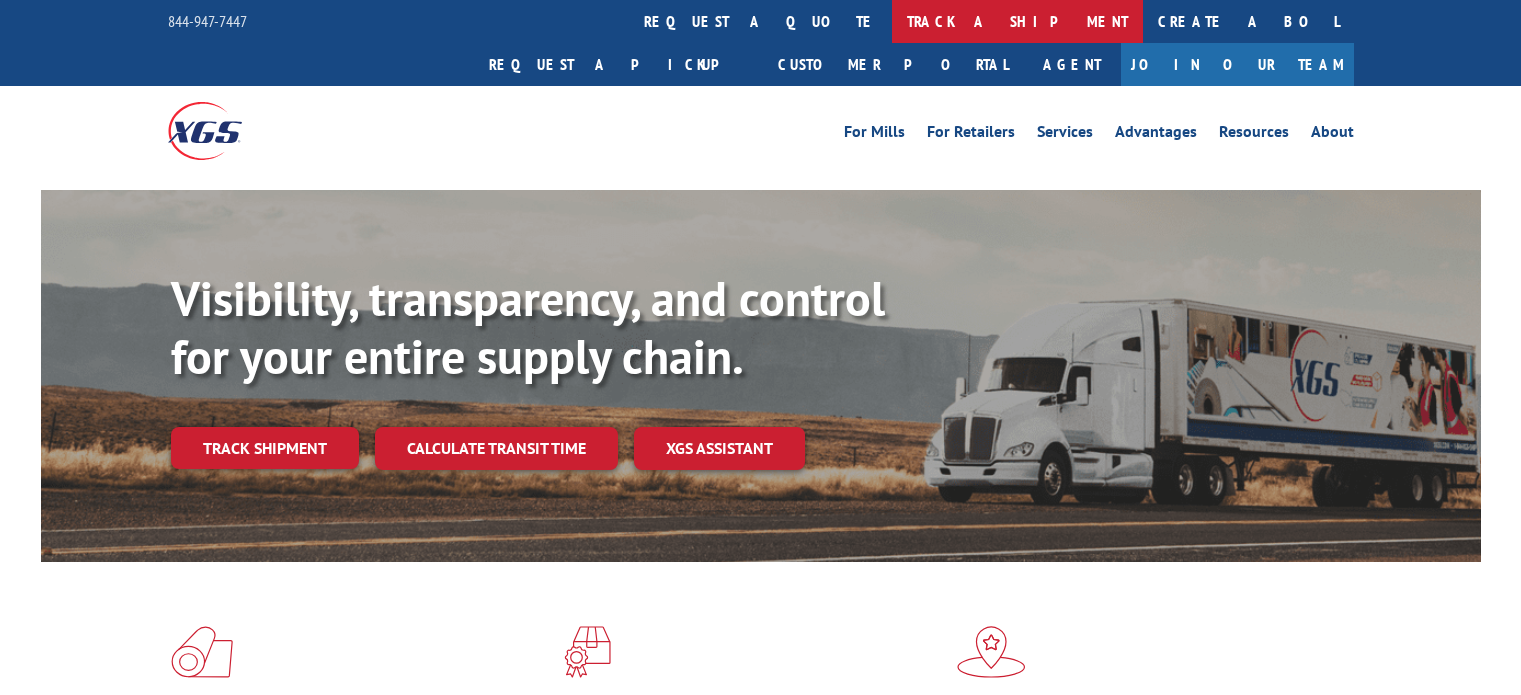 scroll, scrollTop: 0, scrollLeft: 0, axis: both 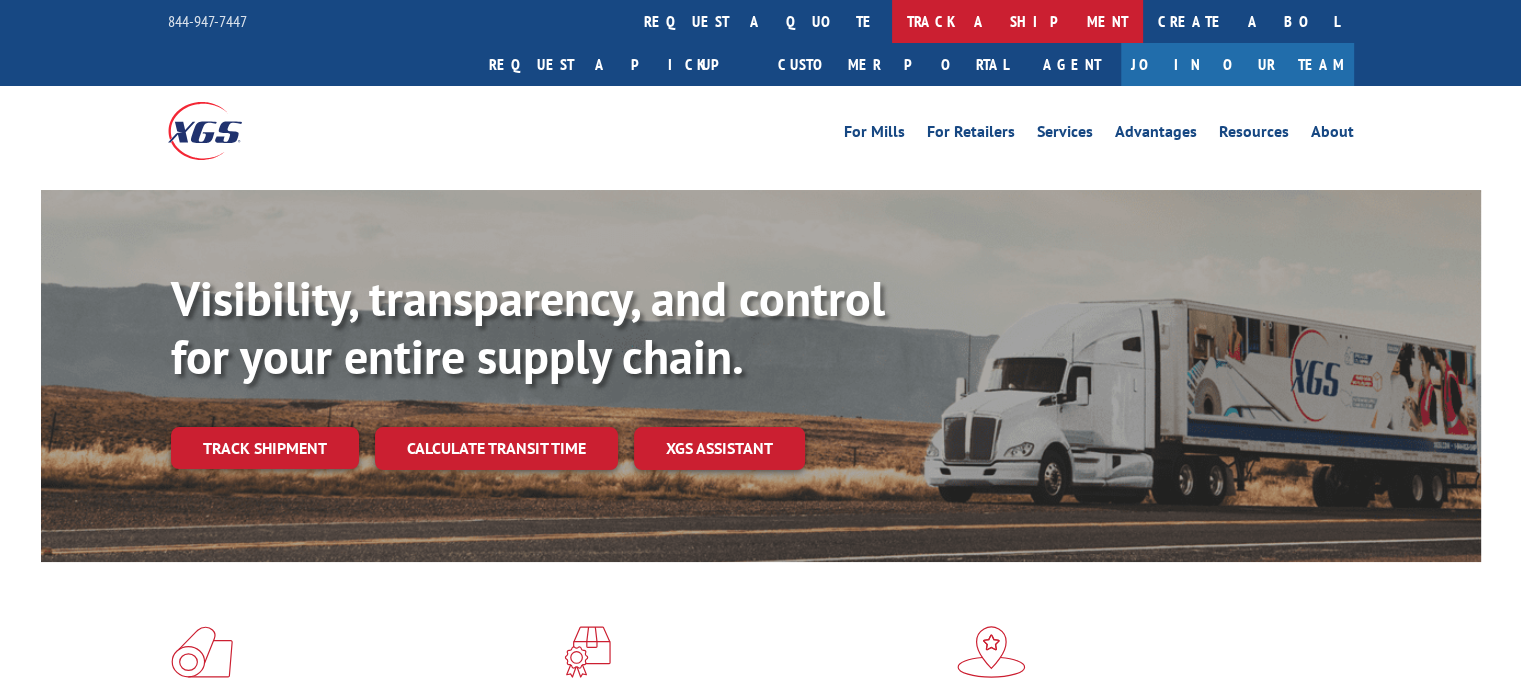 click on "track a shipment" at bounding box center (1017, 21) 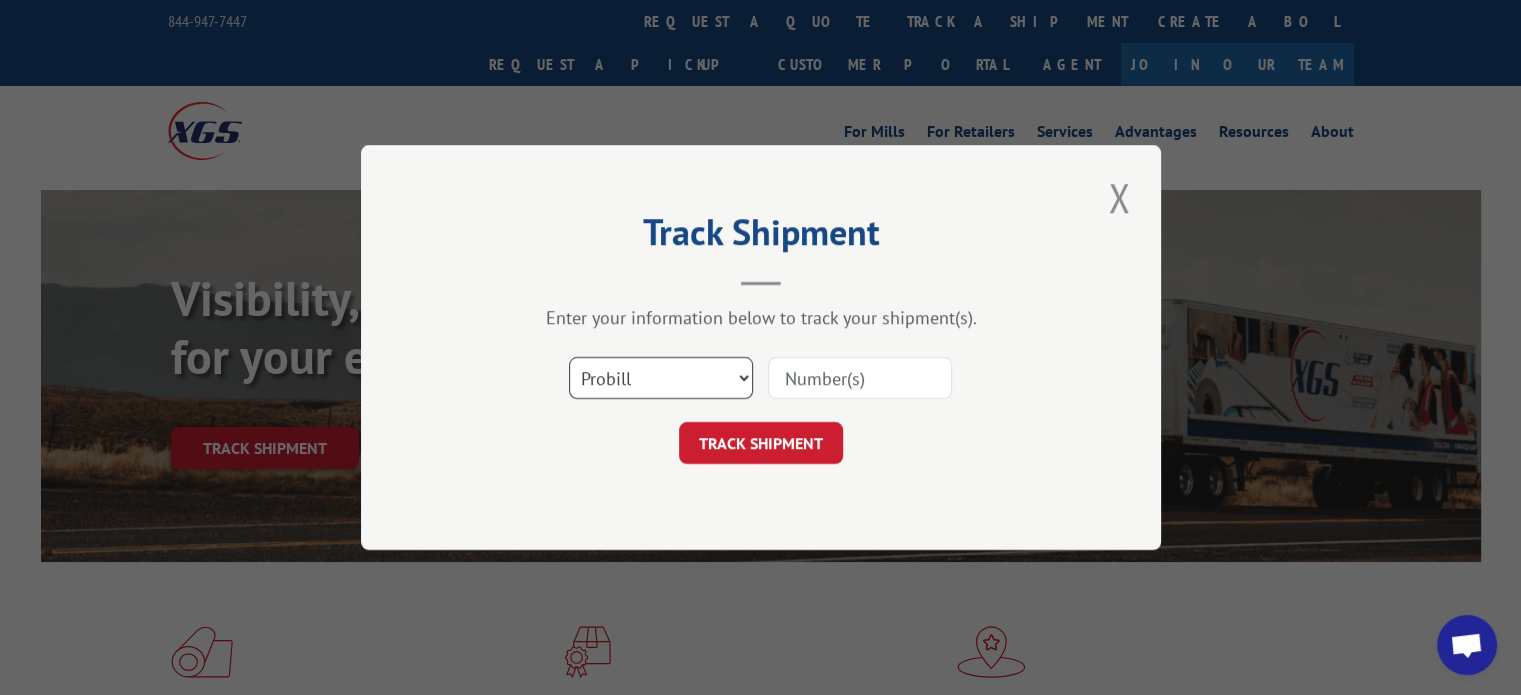 click on "Select category... Probill BOL PO" at bounding box center [661, 378] 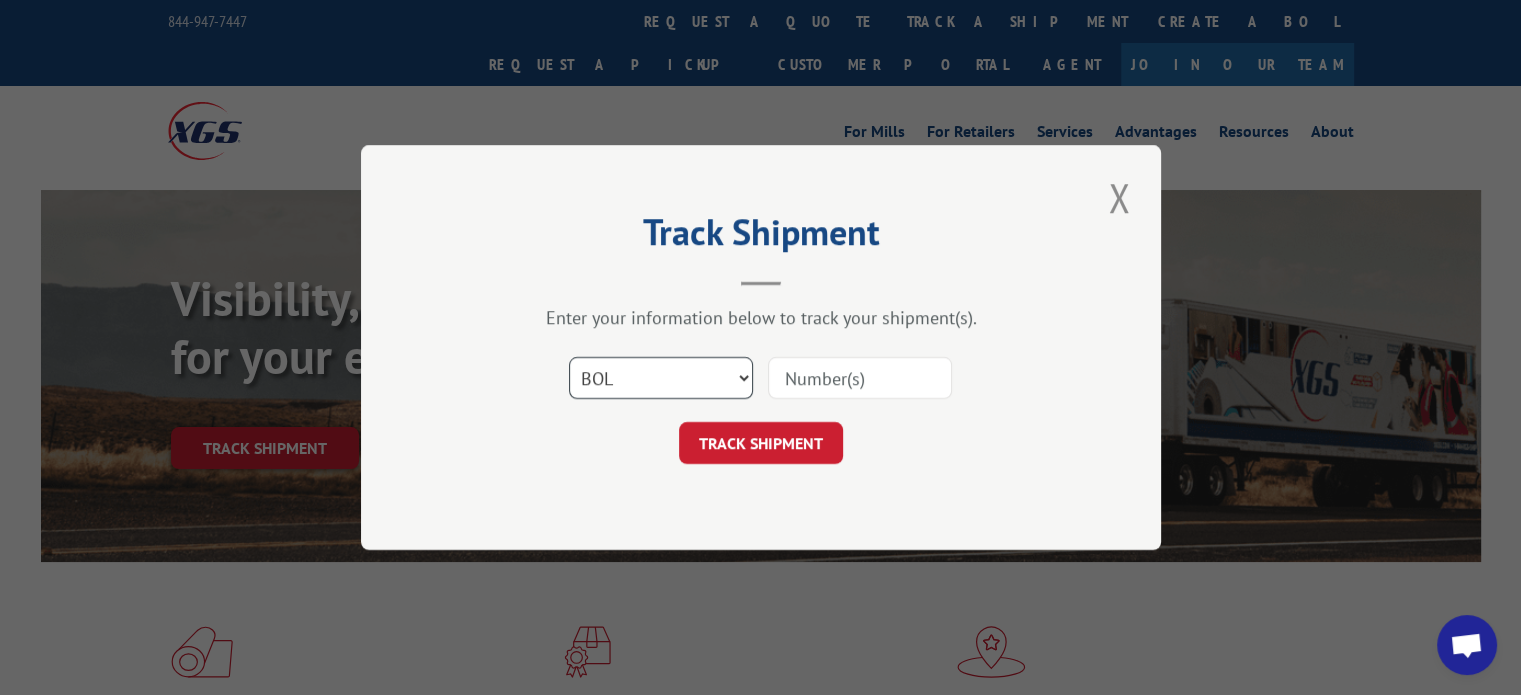 click on "Select category... Probill BOL PO" at bounding box center [661, 378] 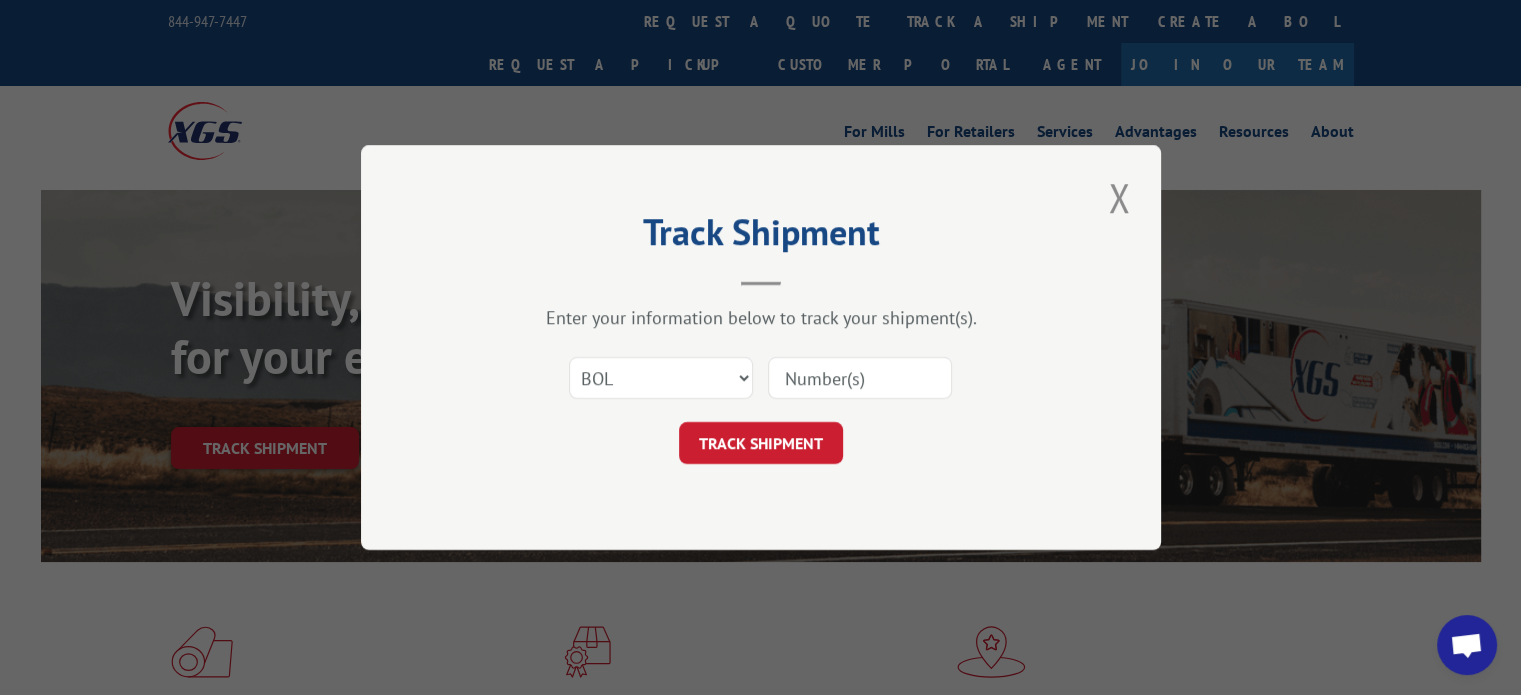 click at bounding box center [860, 378] 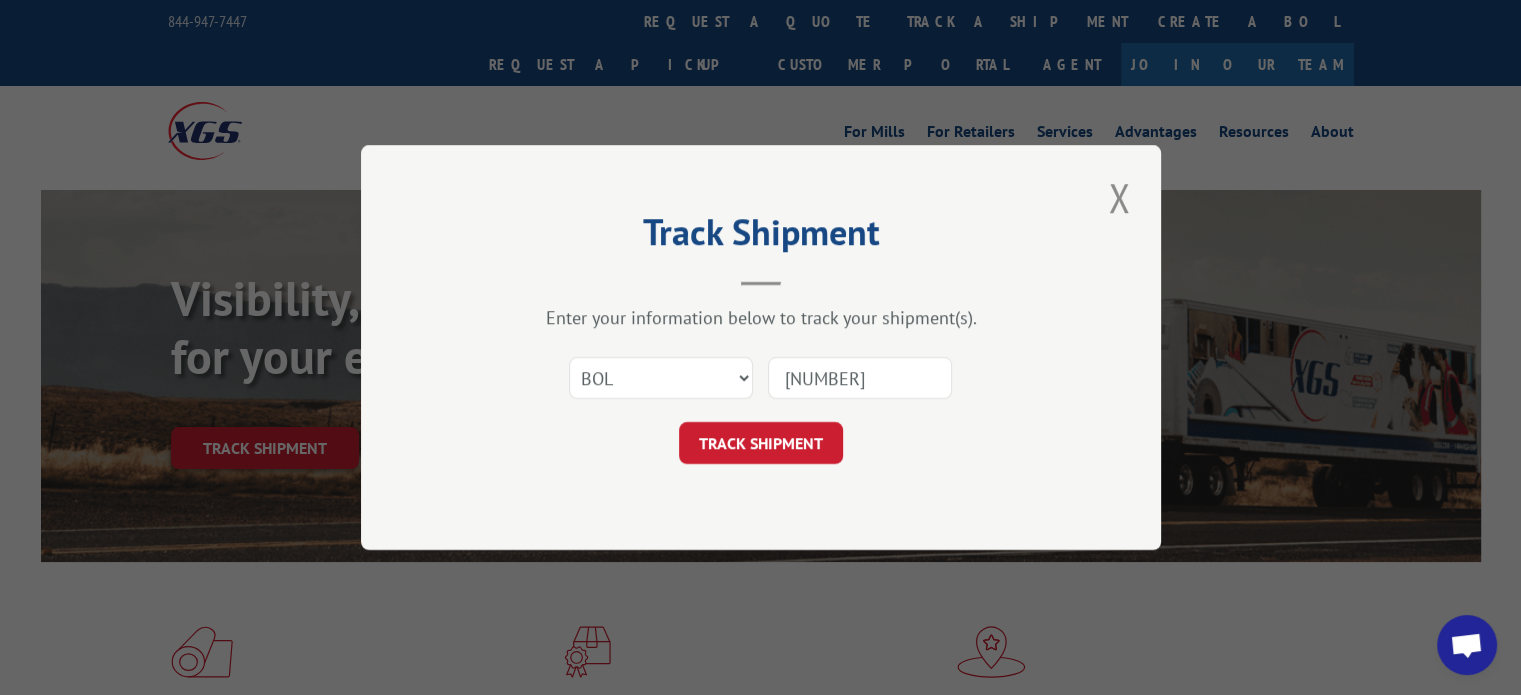 type on "164811" 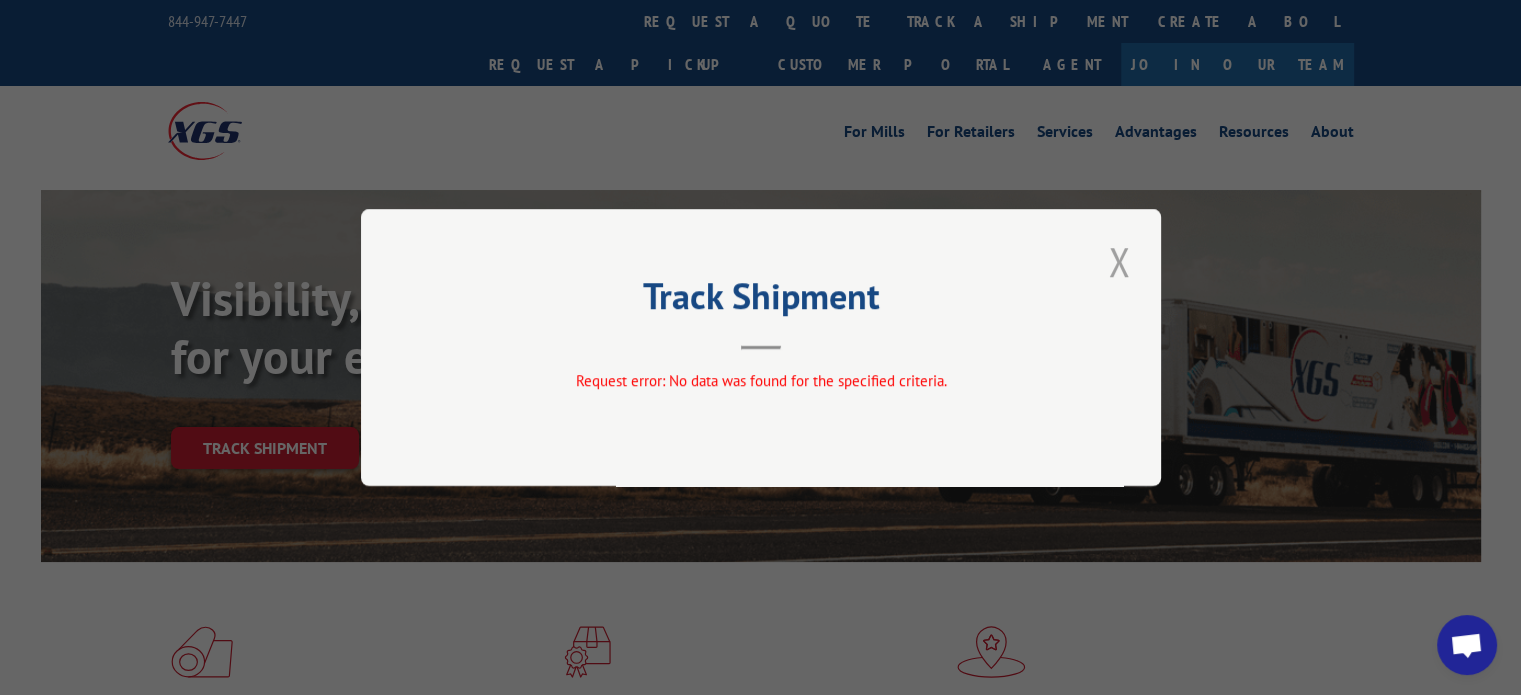 click at bounding box center [1119, 261] 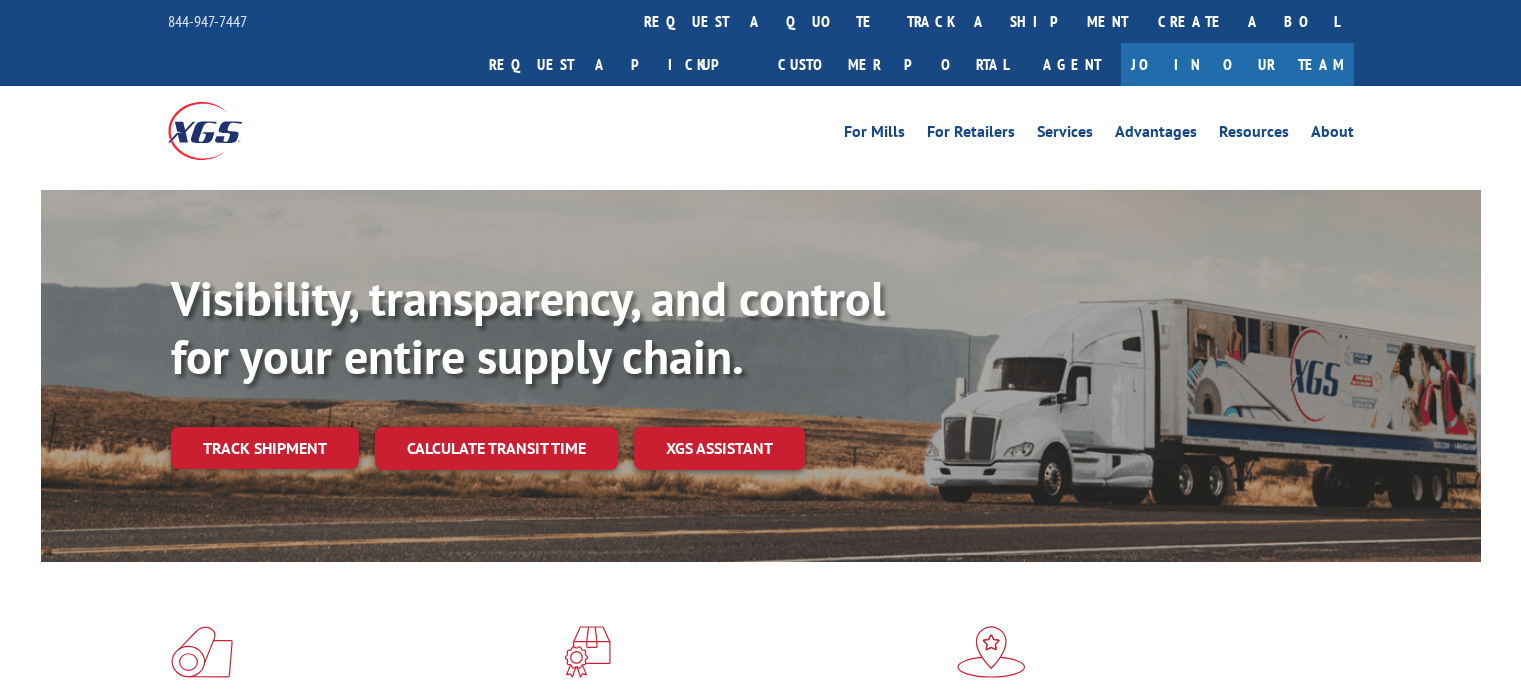scroll, scrollTop: 0, scrollLeft: 0, axis: both 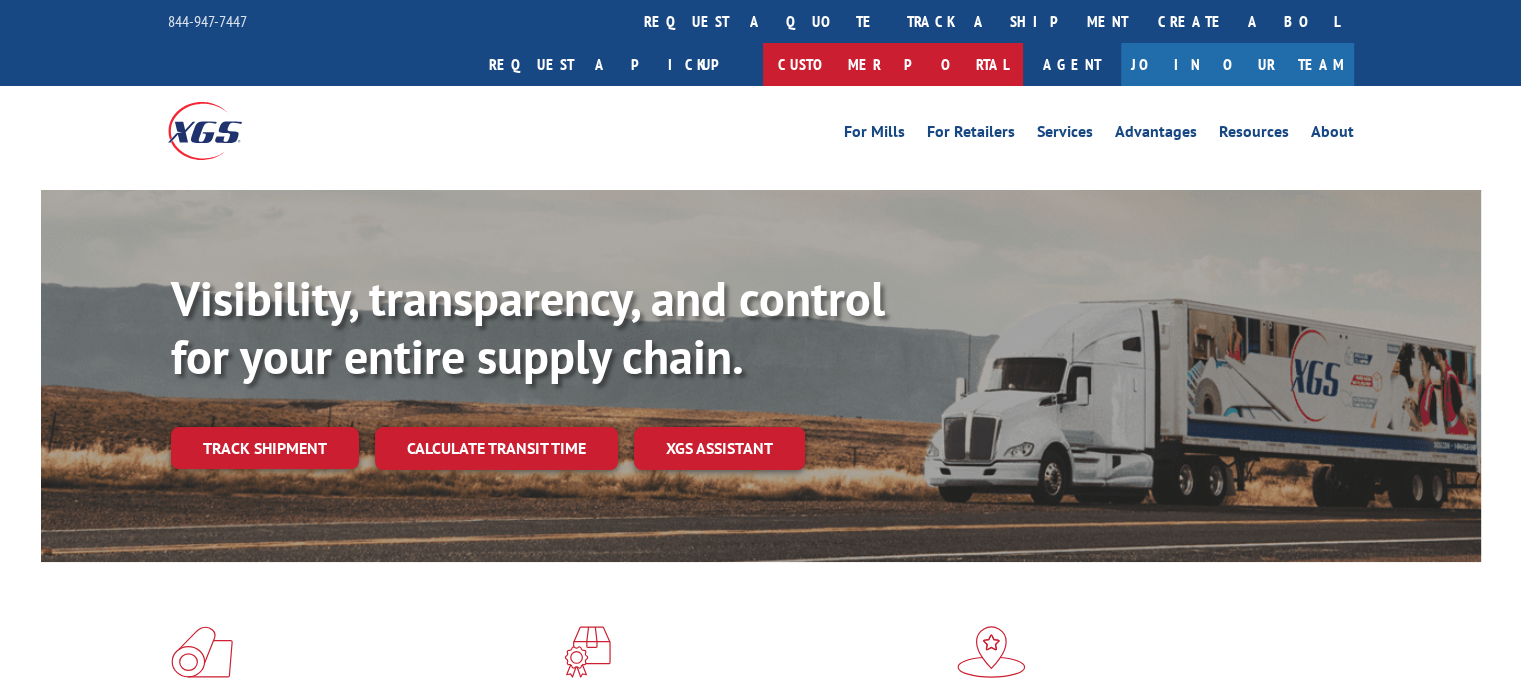click on "Customer Portal" at bounding box center (893, 64) 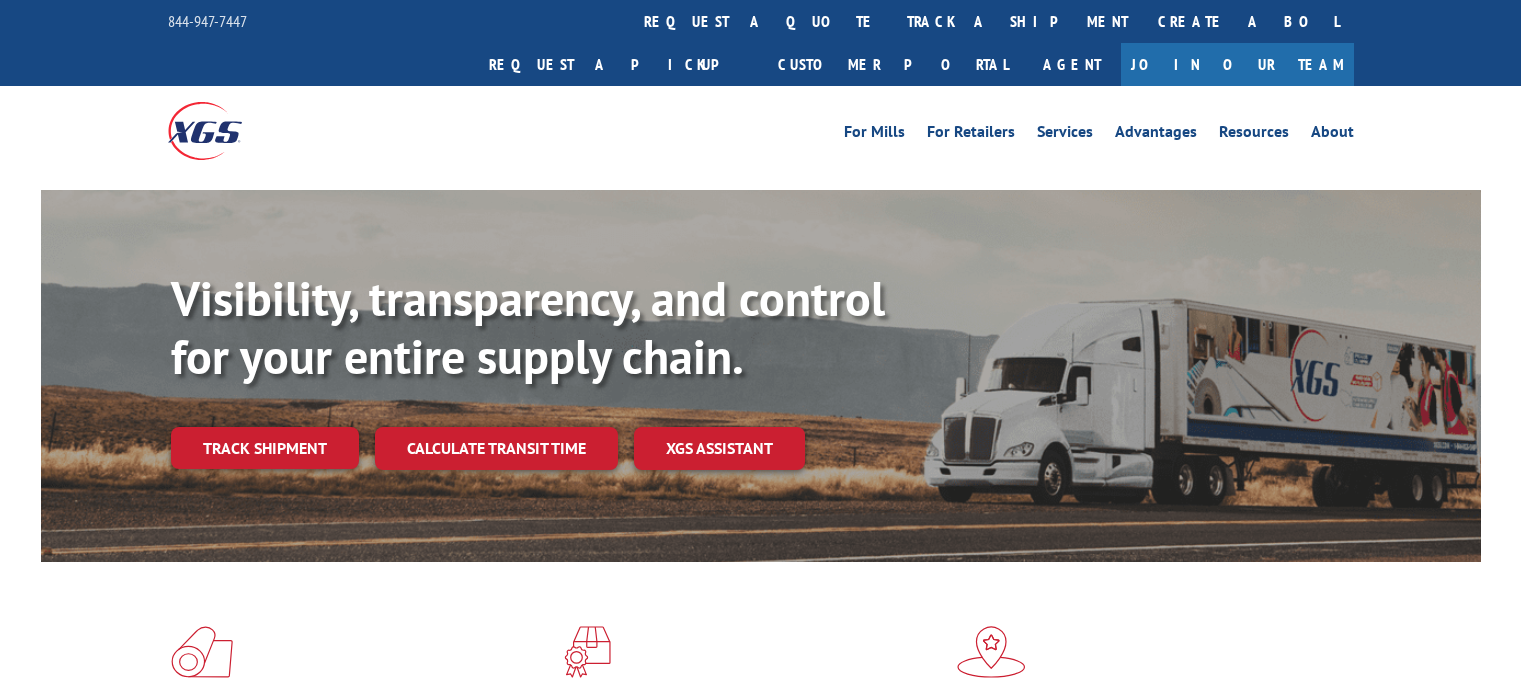 scroll, scrollTop: 0, scrollLeft: 0, axis: both 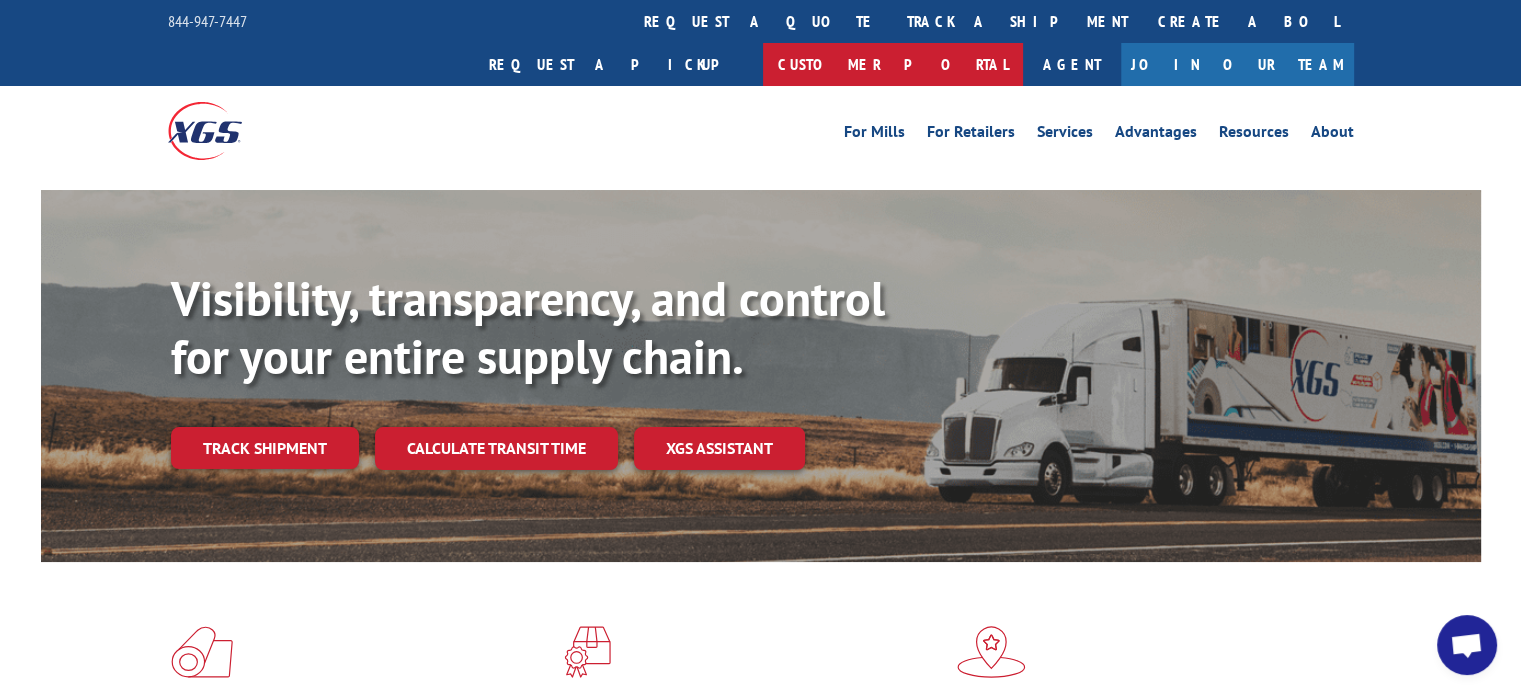 click on "Customer Portal" at bounding box center (893, 64) 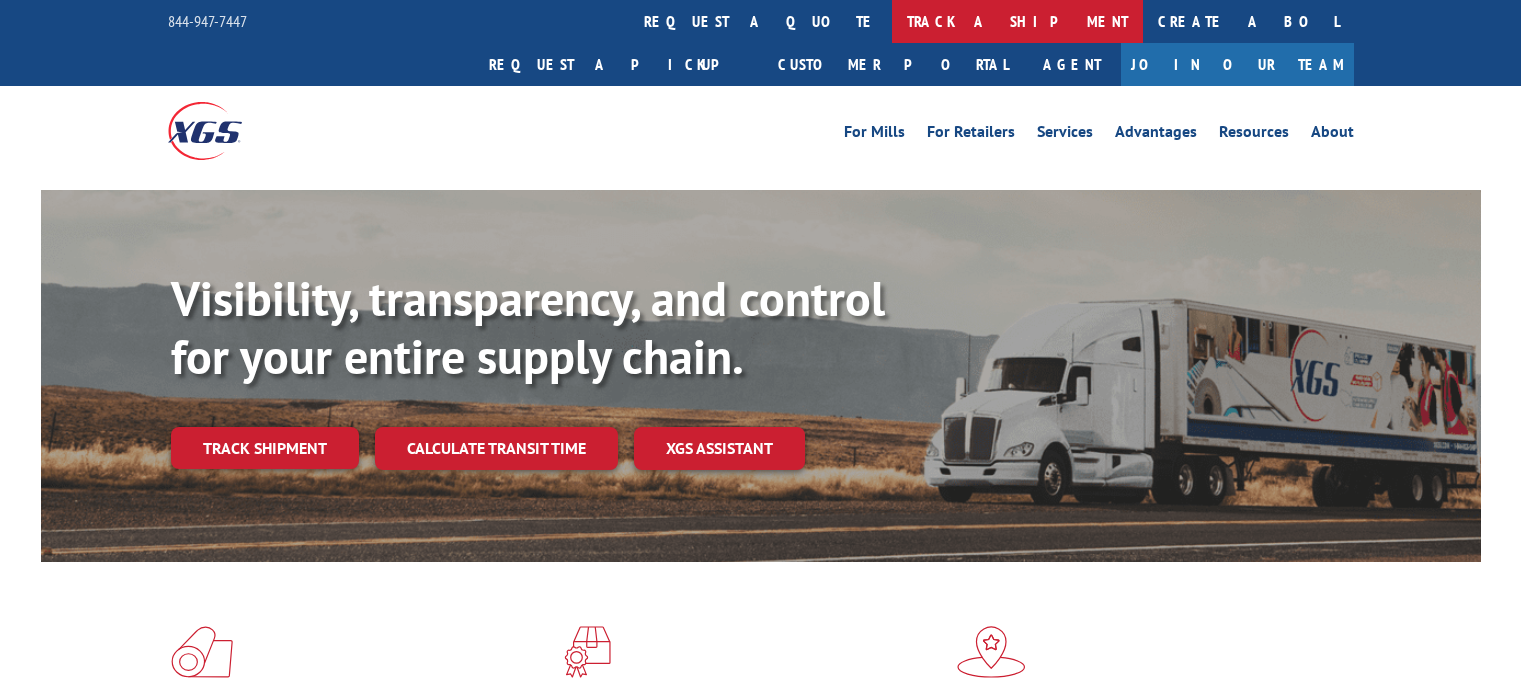 scroll, scrollTop: 0, scrollLeft: 0, axis: both 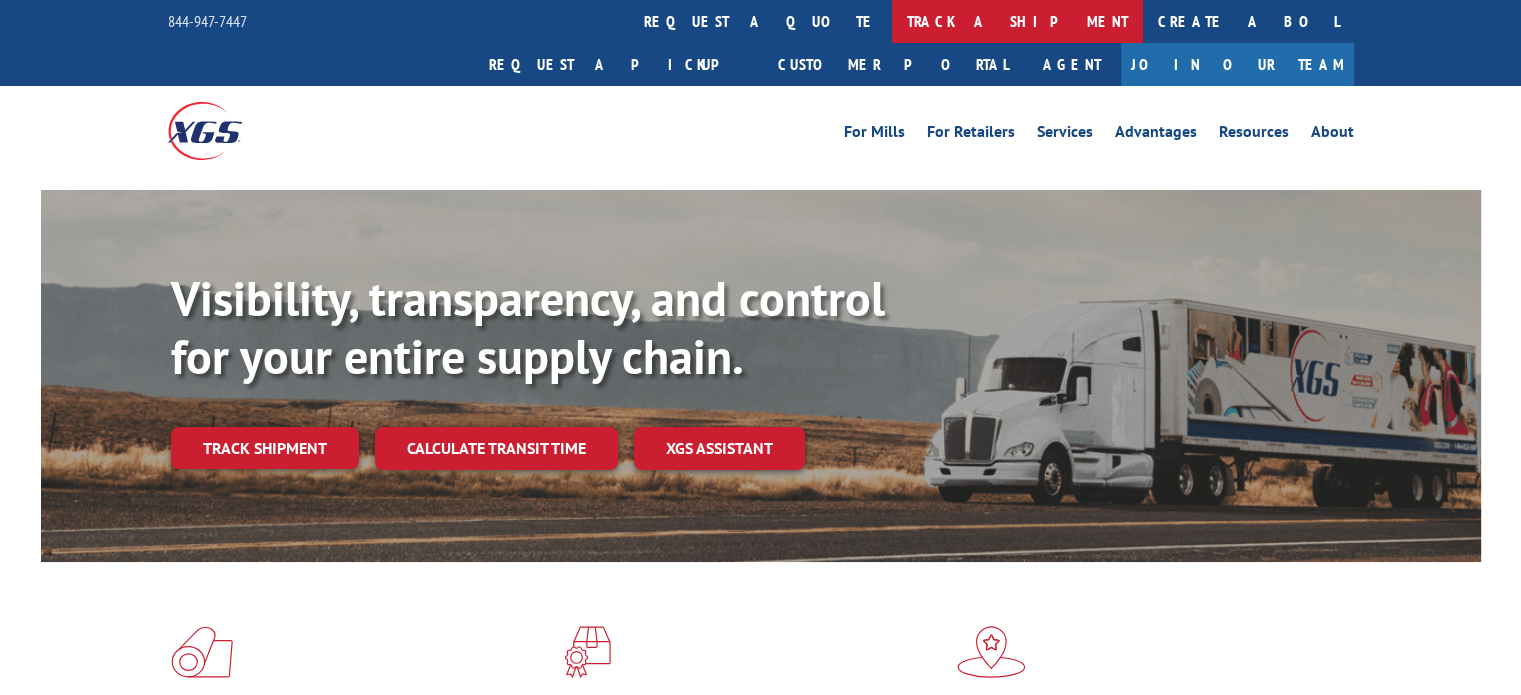 click on "track a shipment" at bounding box center [1017, 21] 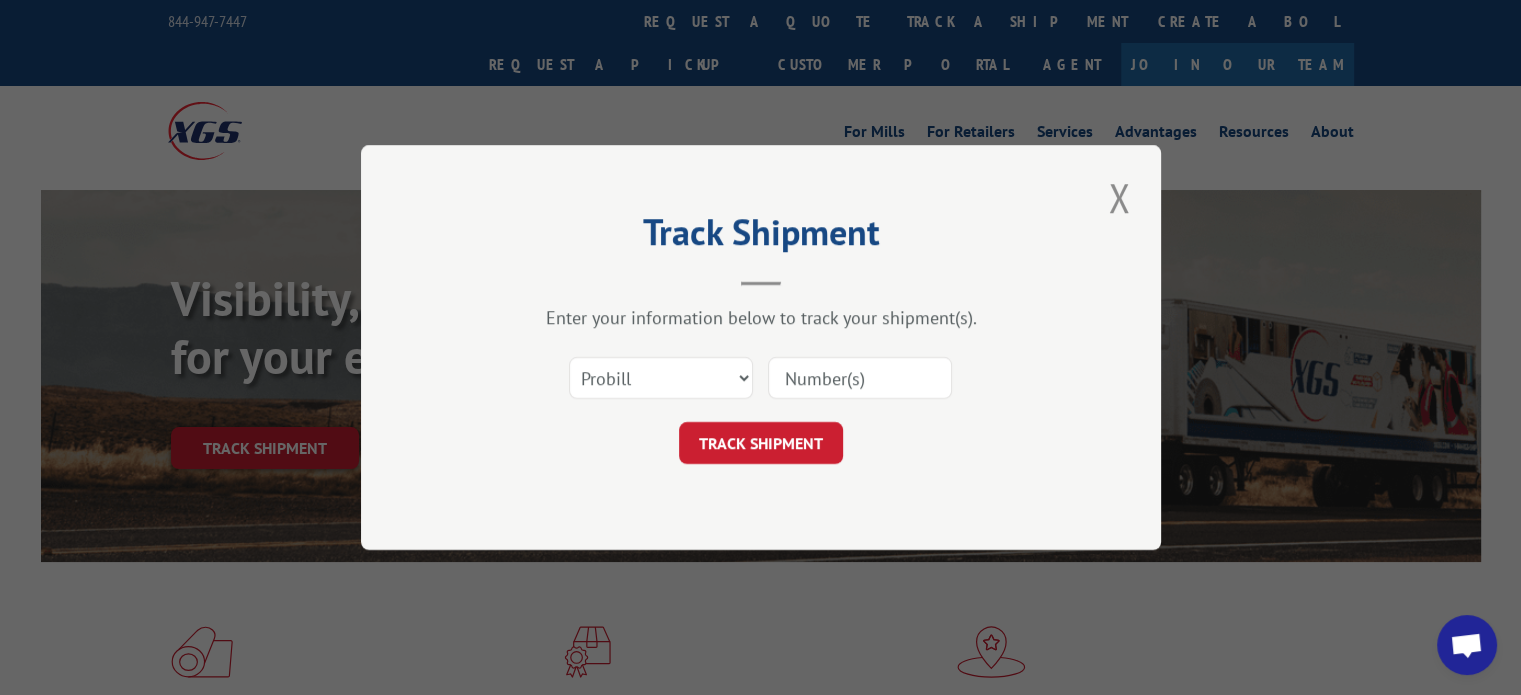 click at bounding box center [860, 378] 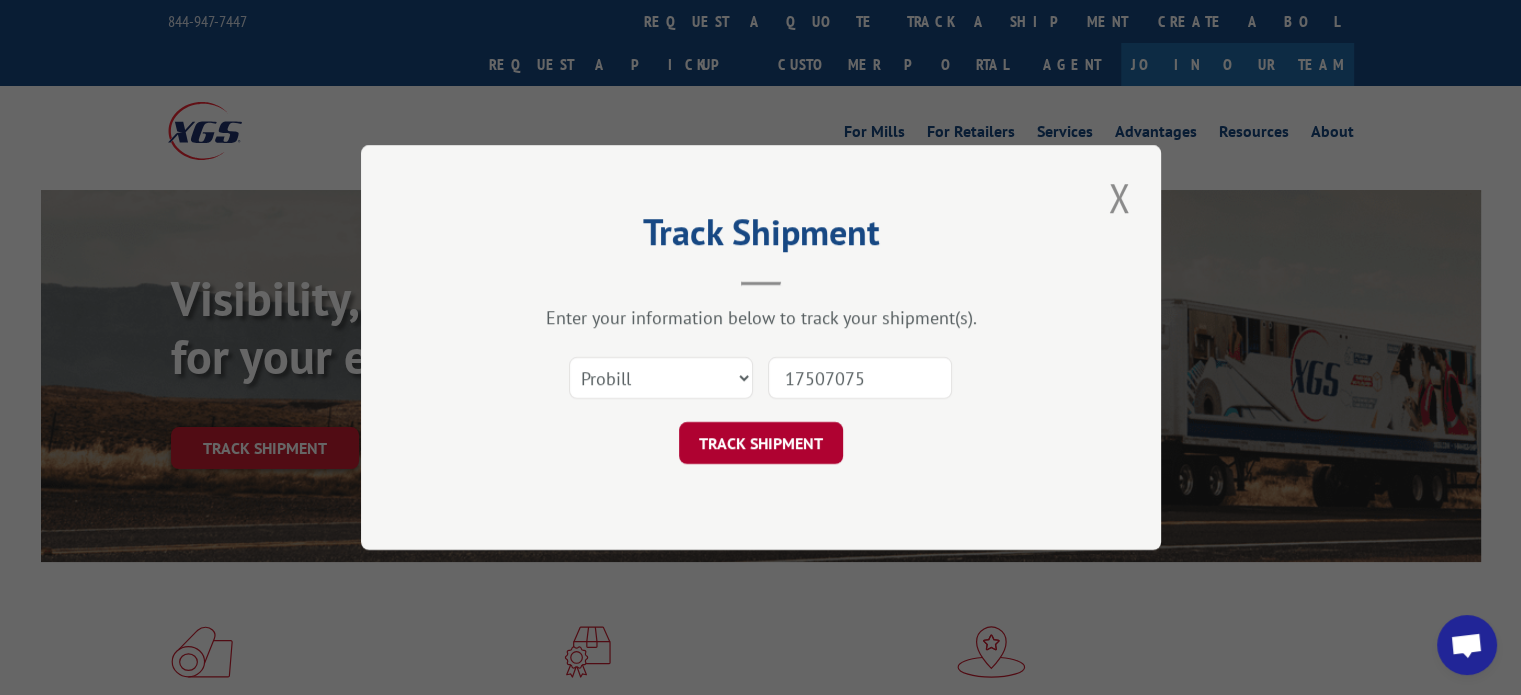 type on "17507075" 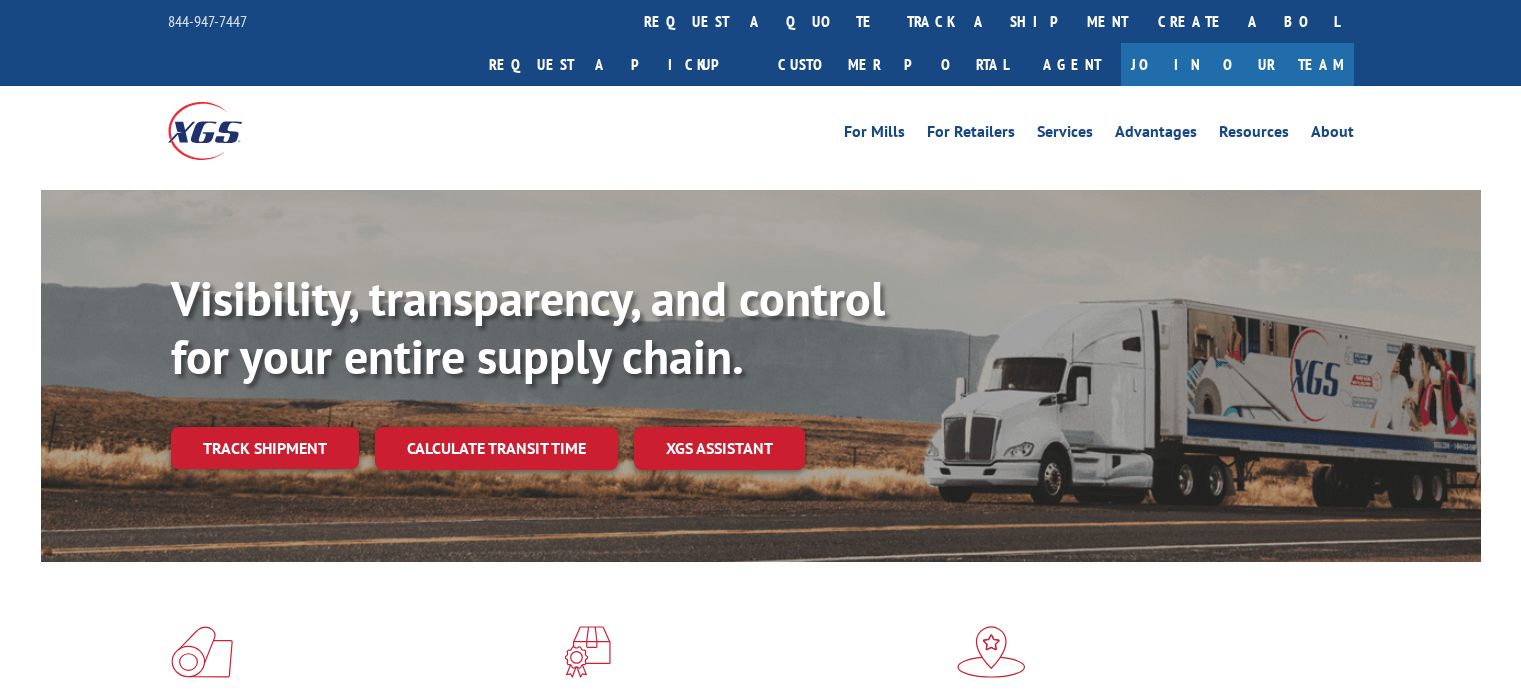 scroll, scrollTop: 0, scrollLeft: 0, axis: both 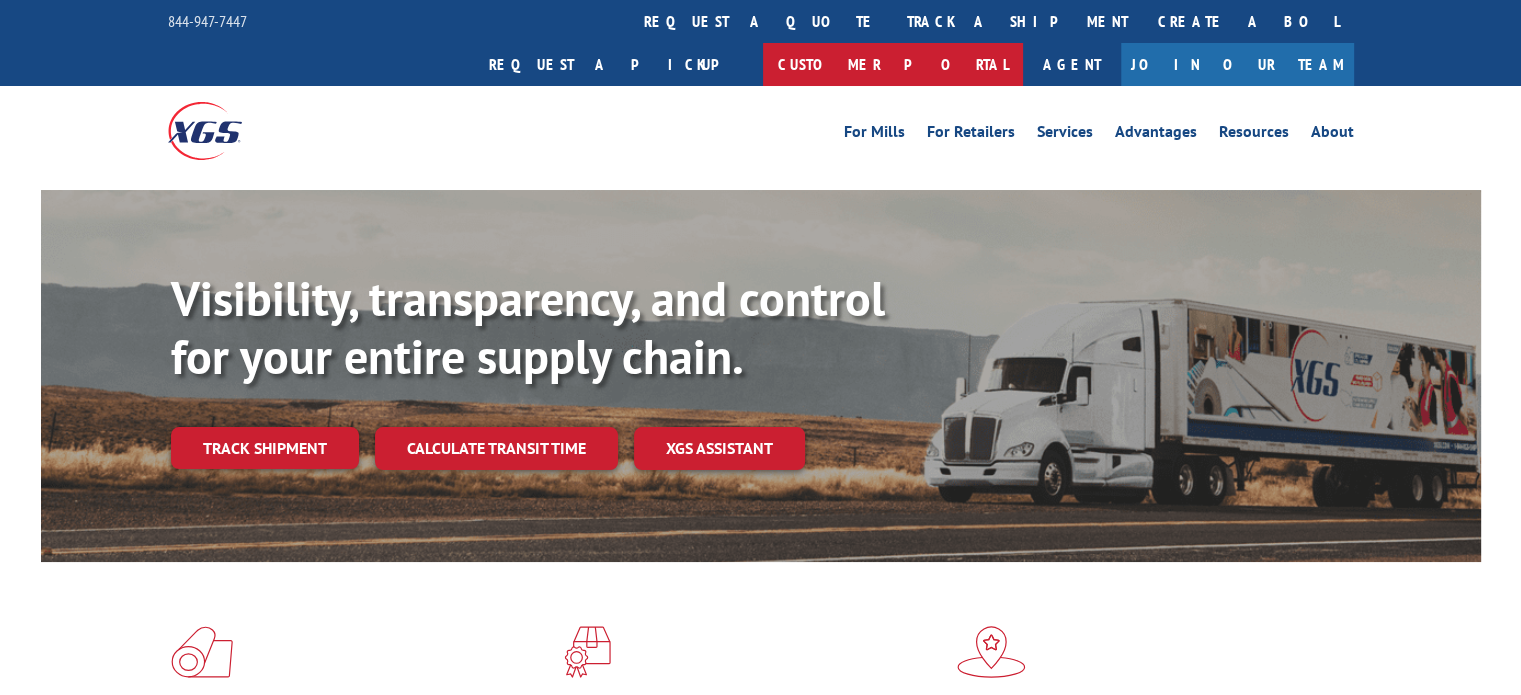 click on "Customer Portal" at bounding box center [893, 64] 